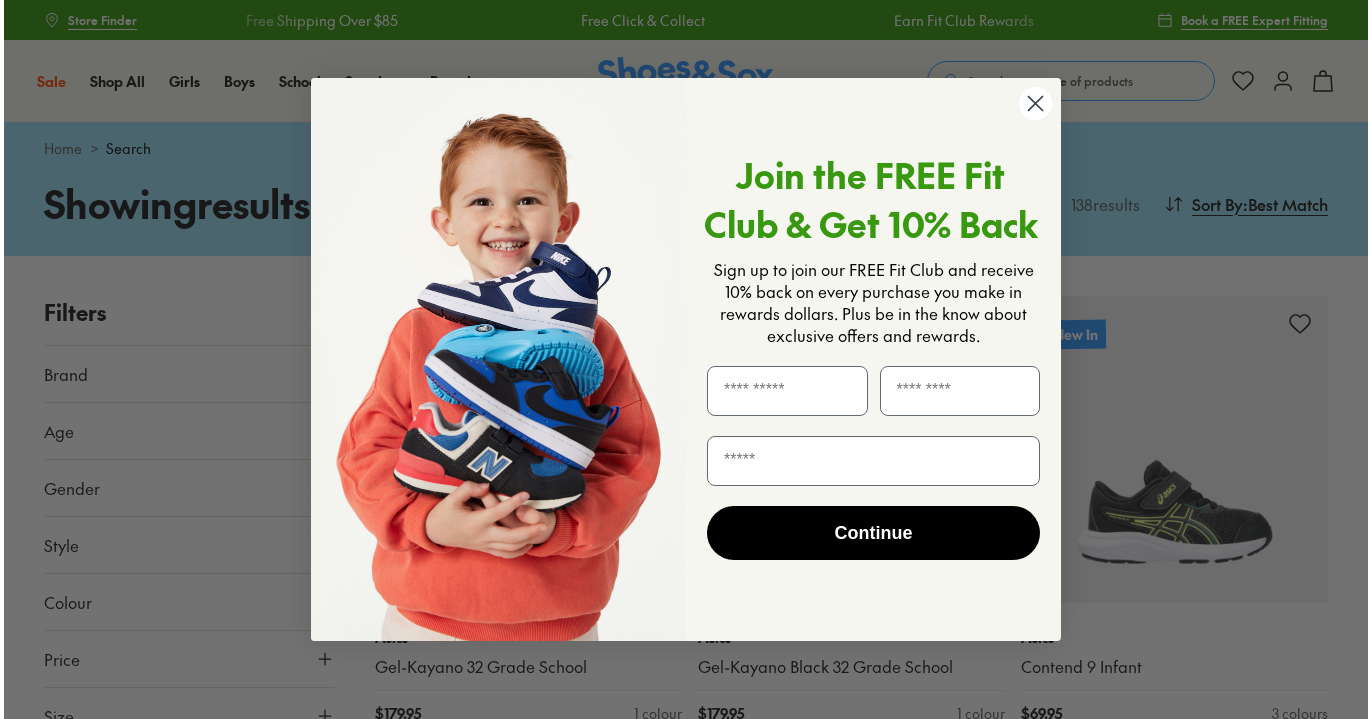 scroll, scrollTop: 0, scrollLeft: 0, axis: both 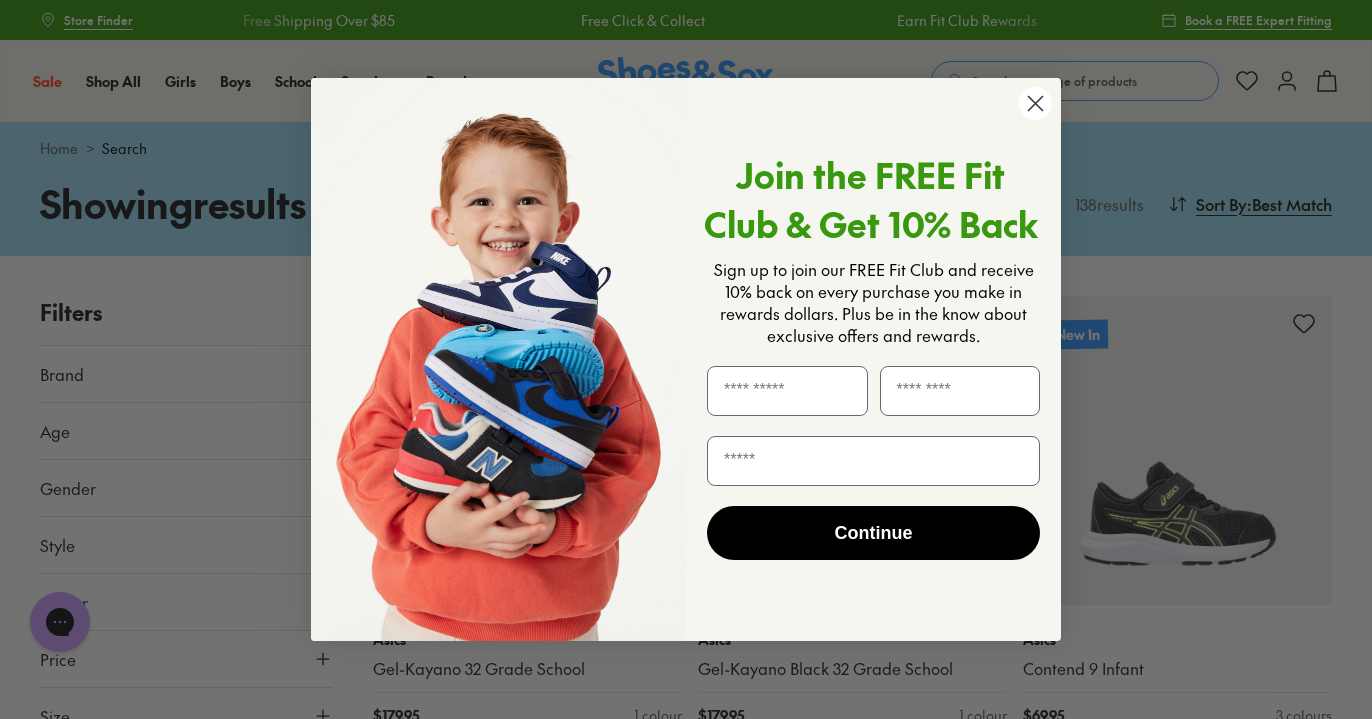 click 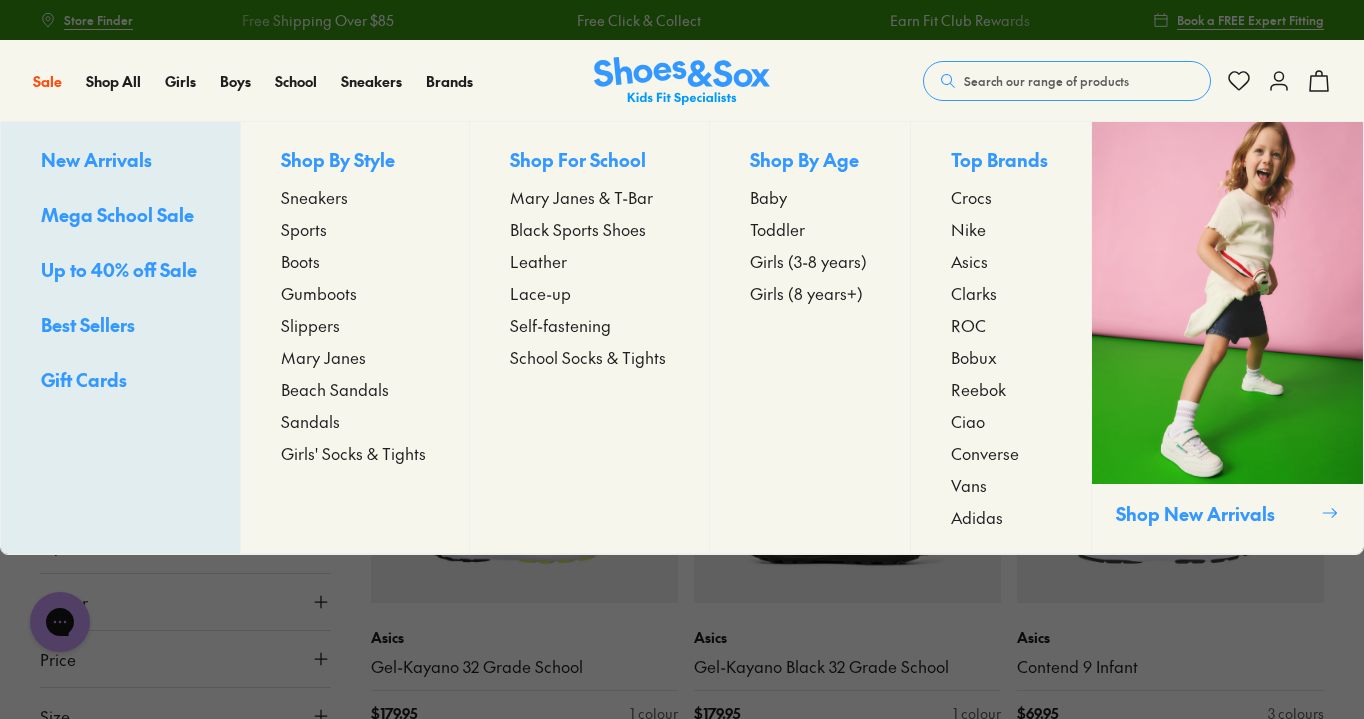 click on "Sandals" at bounding box center [310, 421] 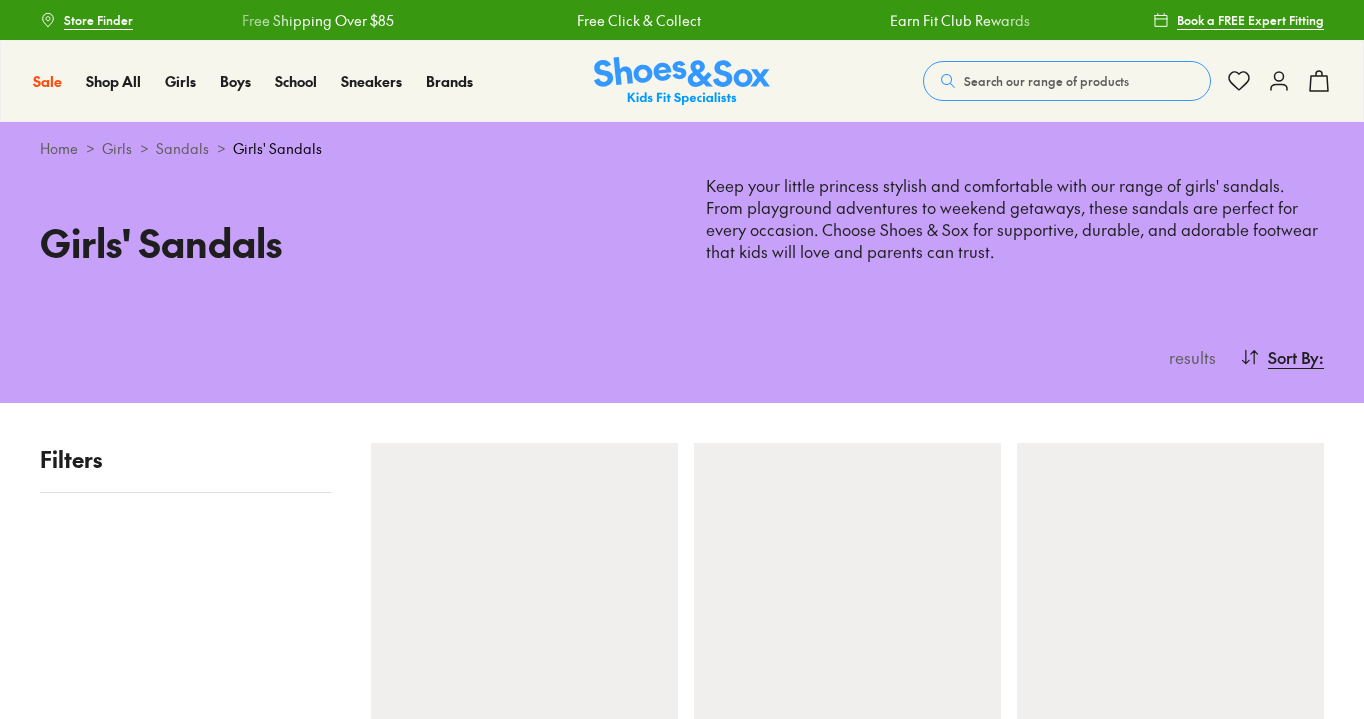 scroll, scrollTop: 0, scrollLeft: 0, axis: both 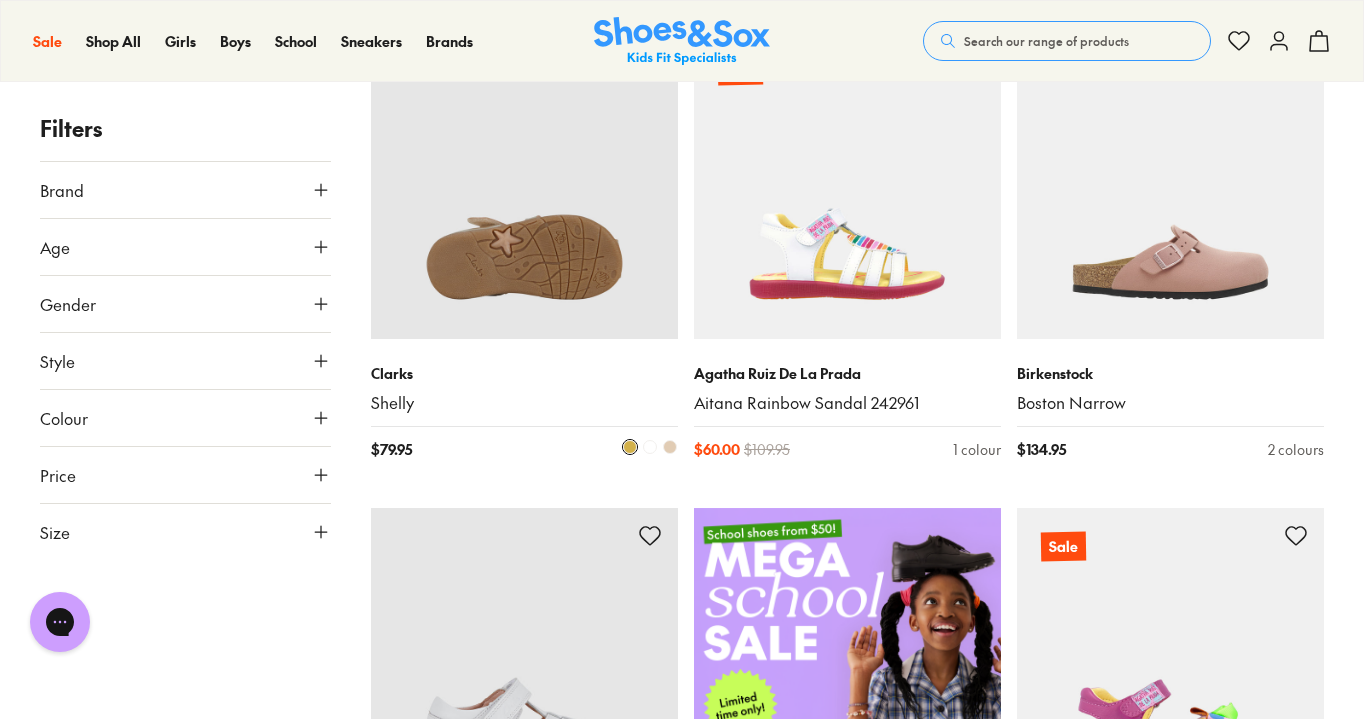 click at bounding box center [524, 185] 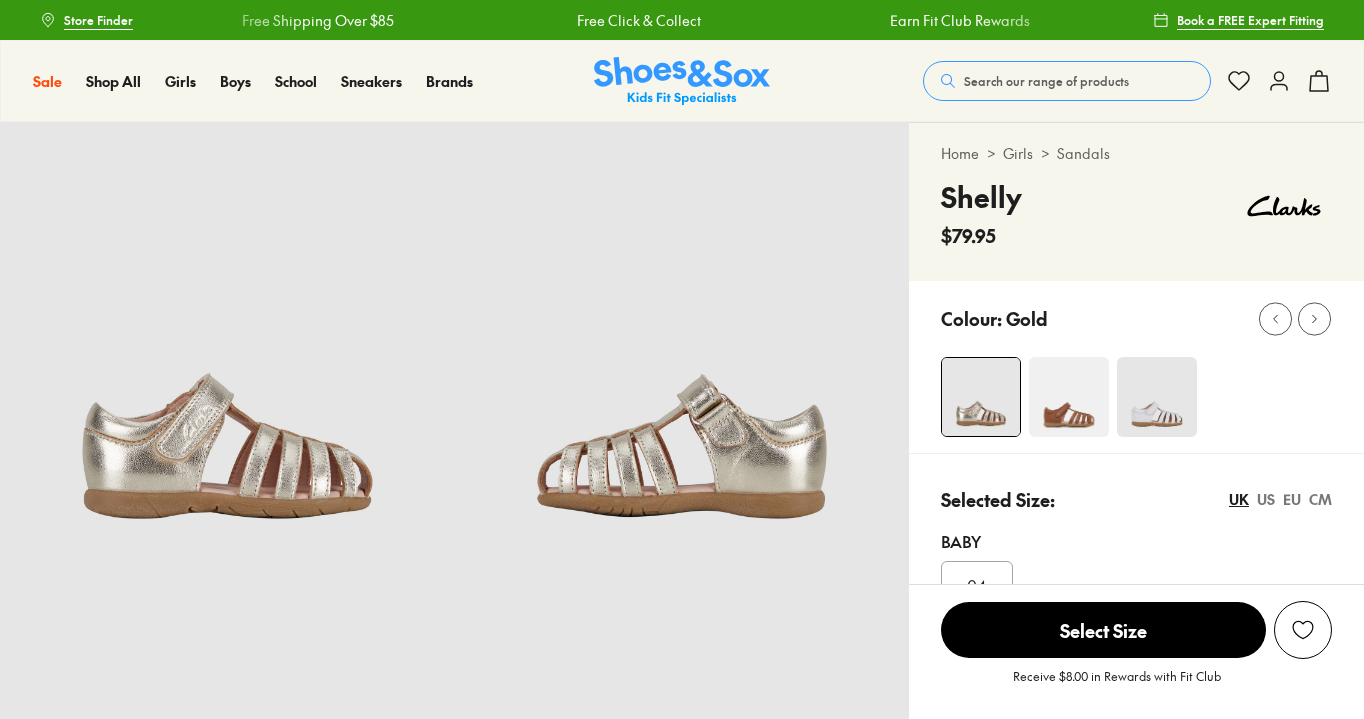scroll, scrollTop: 0, scrollLeft: 0, axis: both 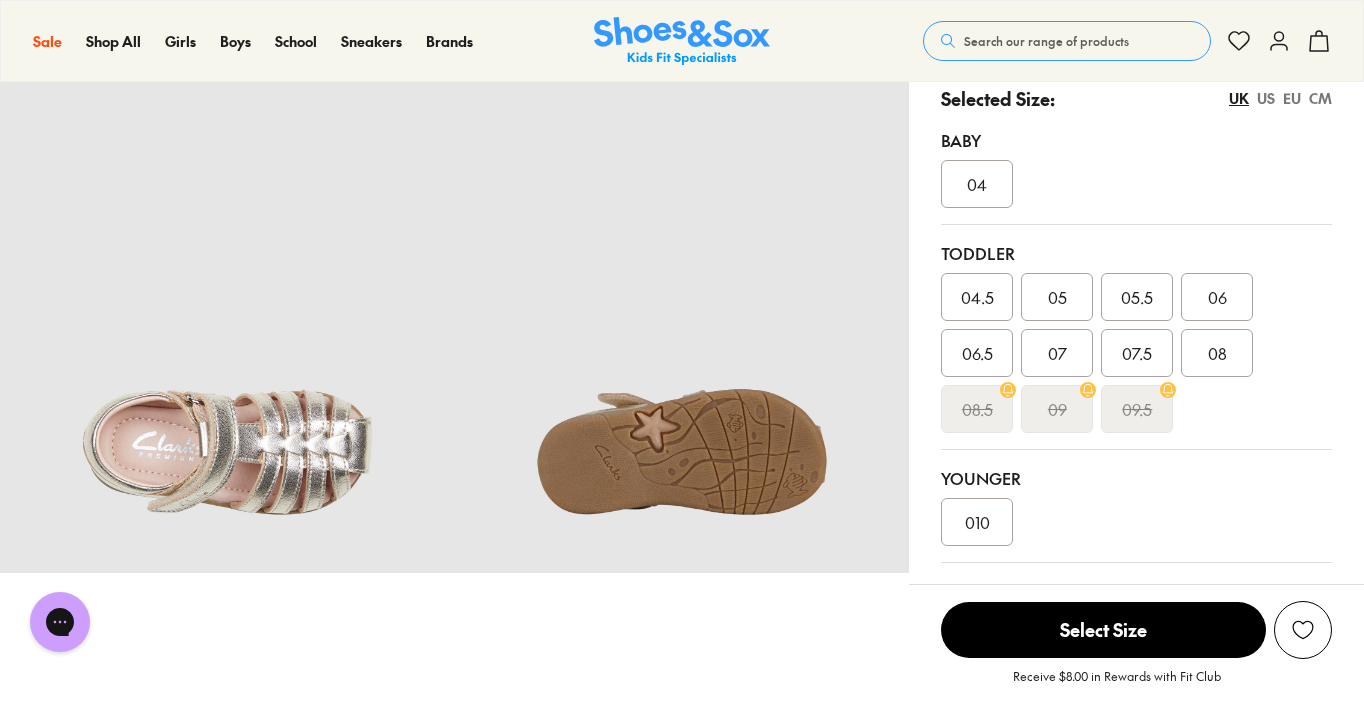 select on "*" 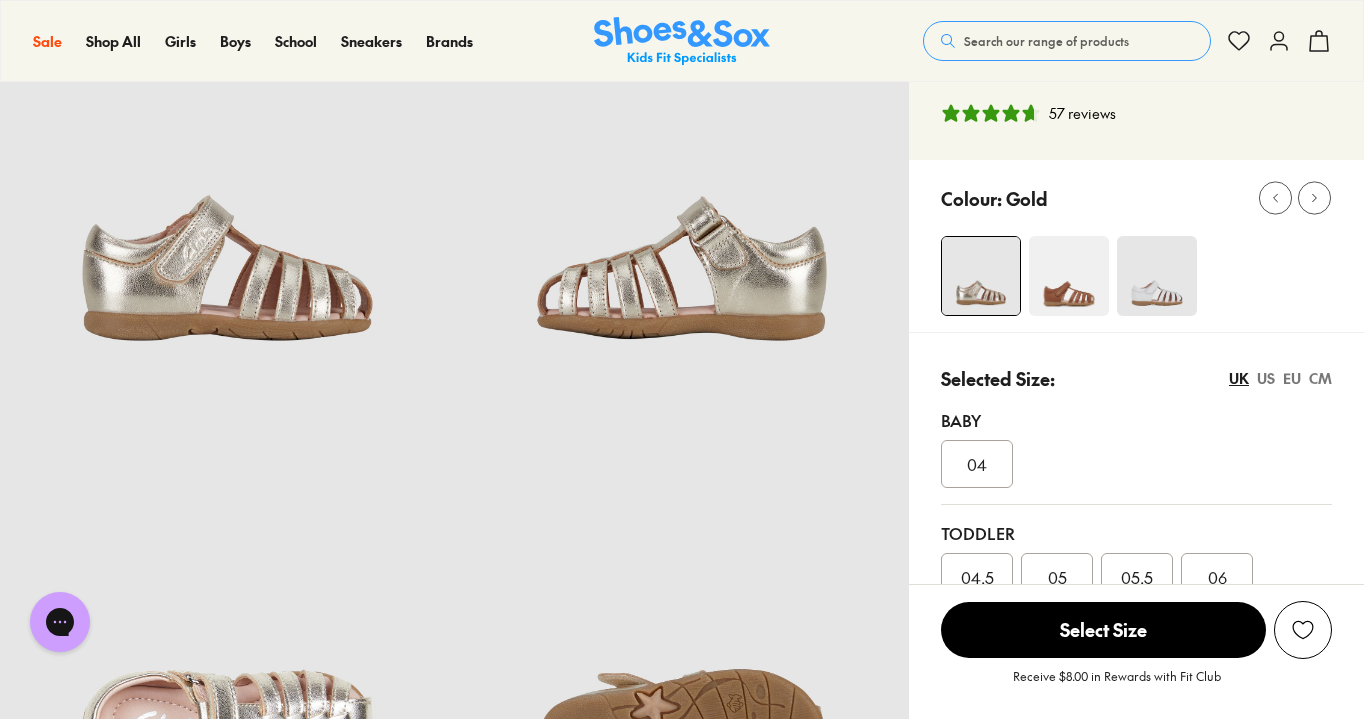 scroll, scrollTop: 177, scrollLeft: 0, axis: vertical 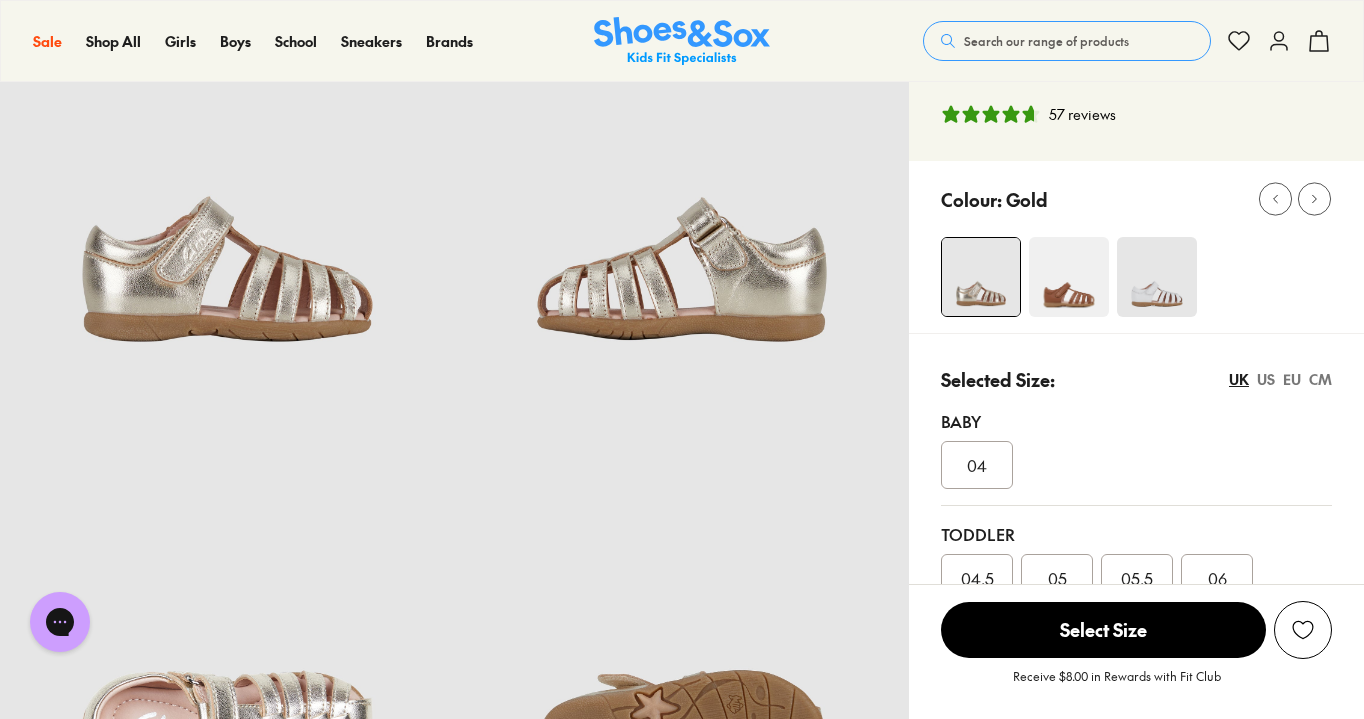click at bounding box center [1157, 277] 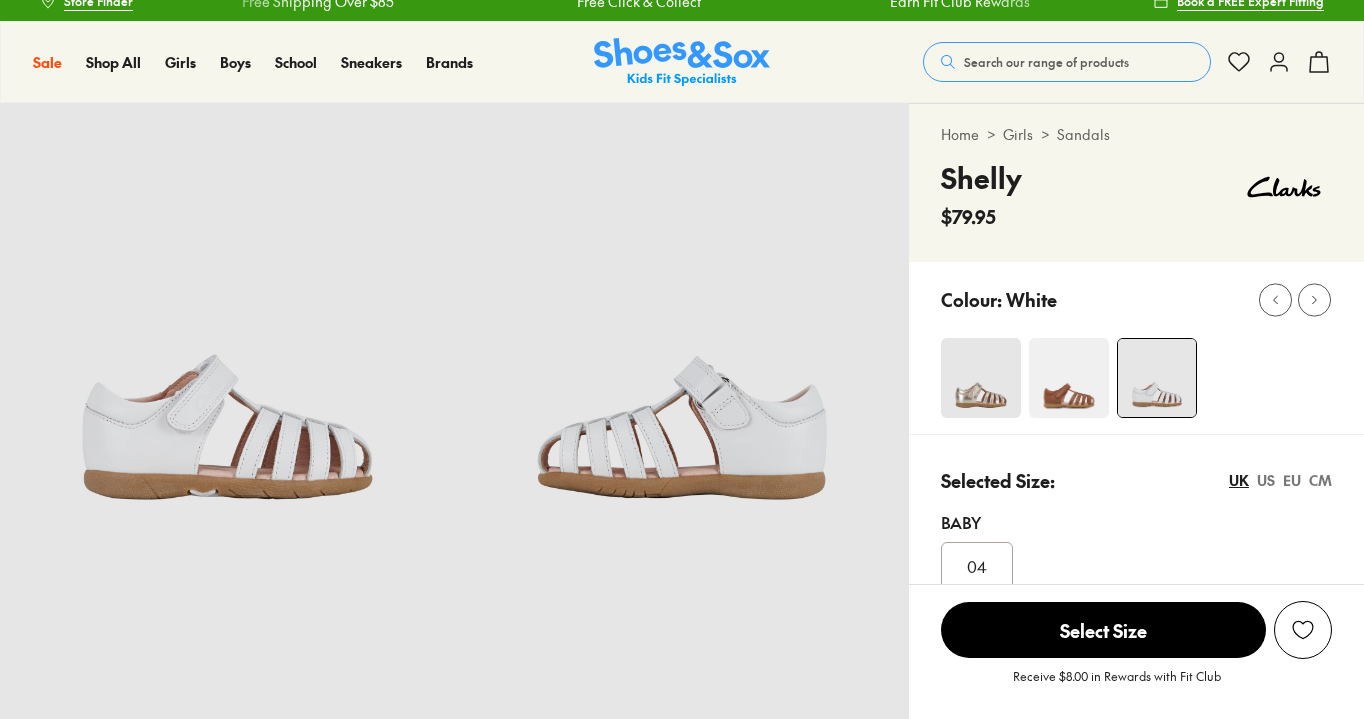scroll, scrollTop: 544, scrollLeft: 0, axis: vertical 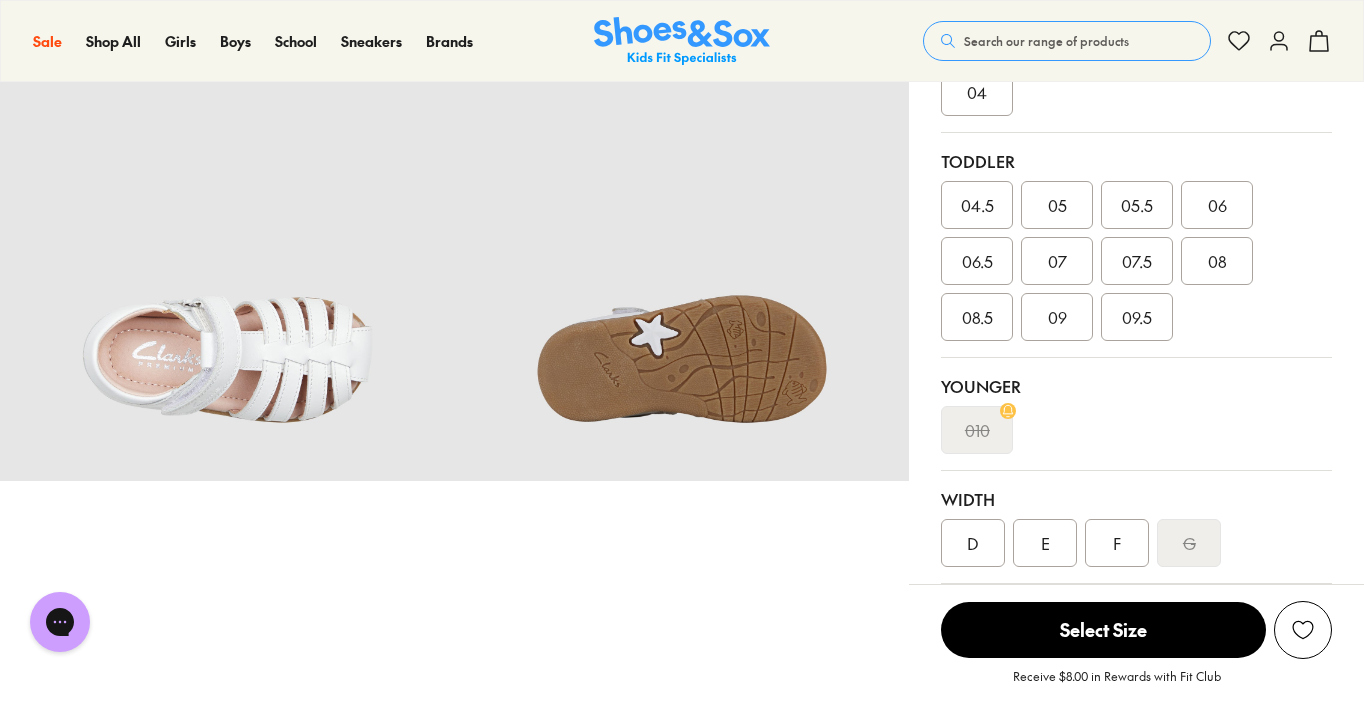 select on "*" 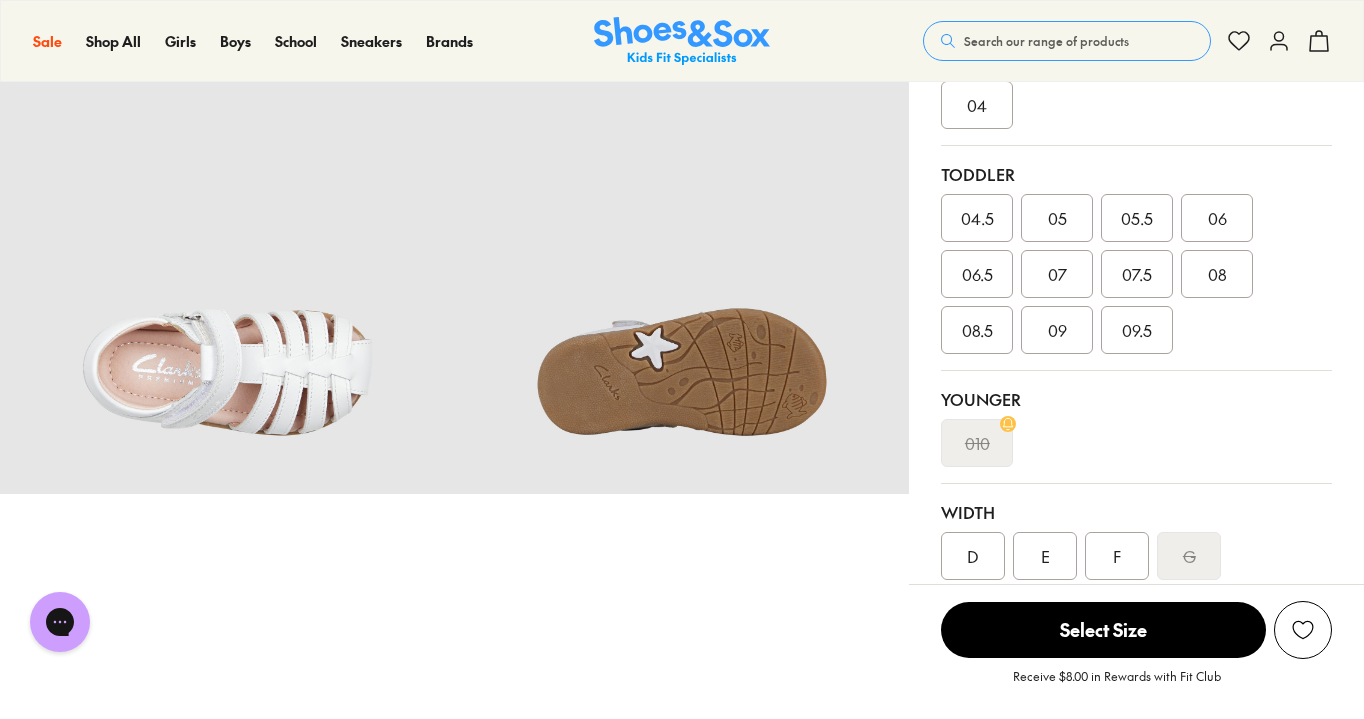 scroll, scrollTop: 525, scrollLeft: 0, axis: vertical 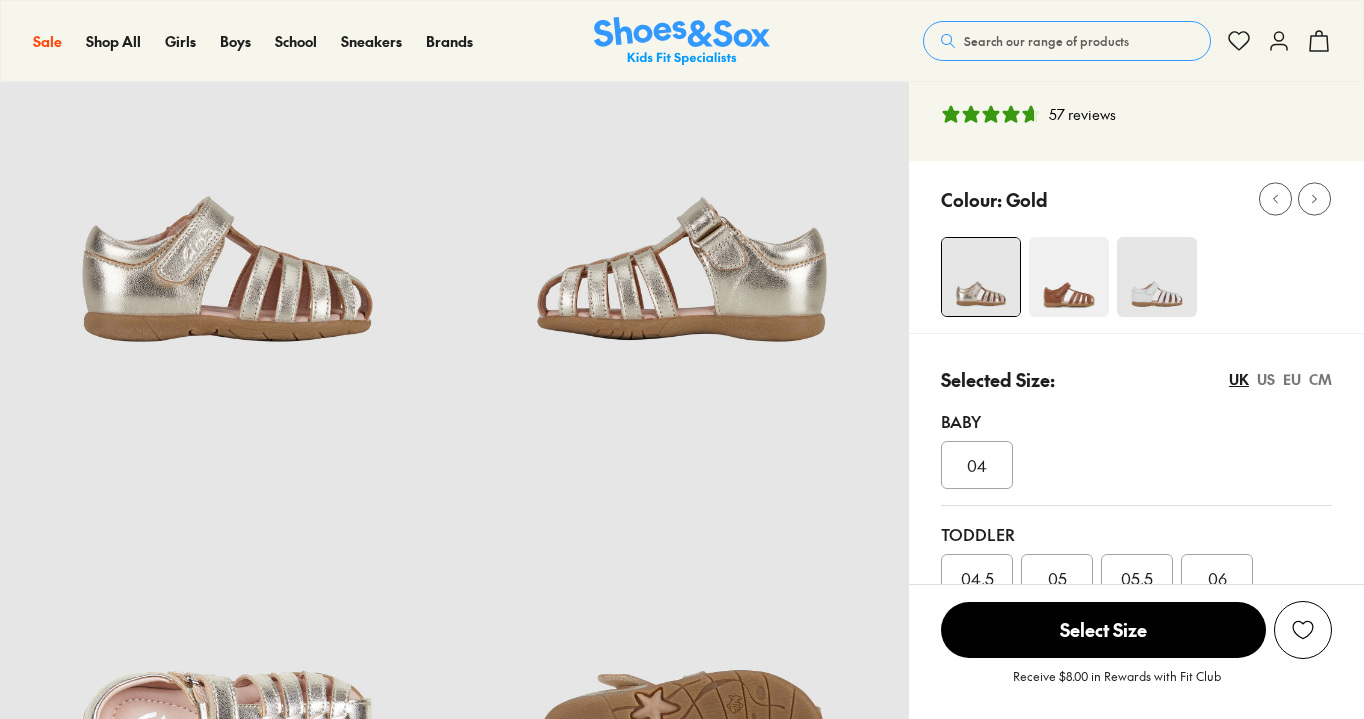 select on "*" 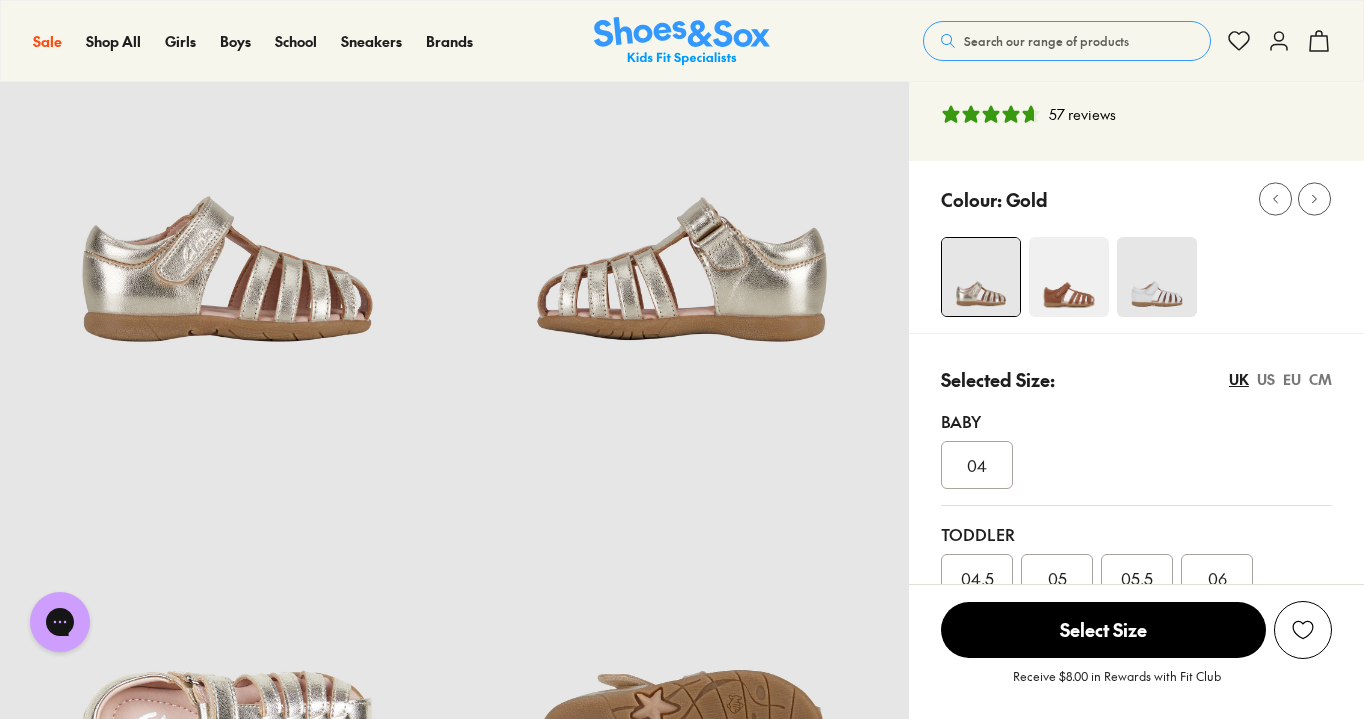 scroll, scrollTop: 0, scrollLeft: 0, axis: both 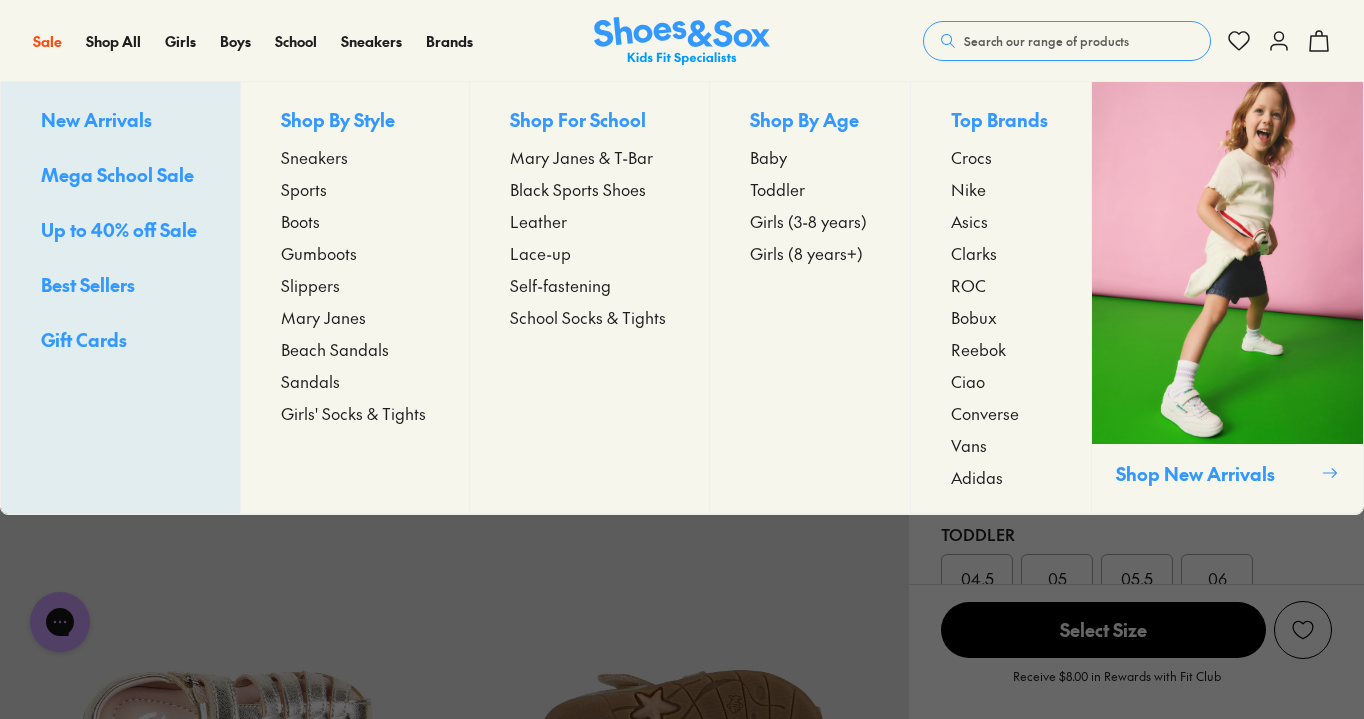 click on "Sandals" at bounding box center (310, 381) 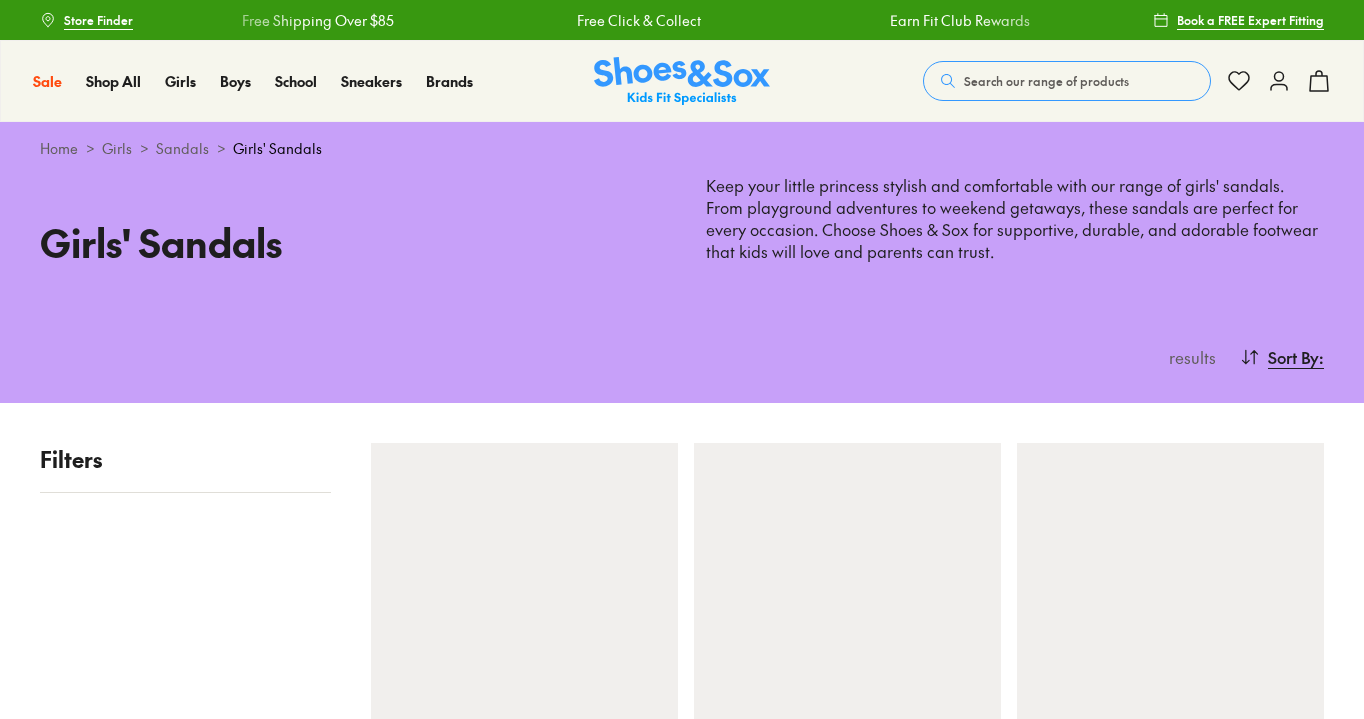 scroll, scrollTop: 0, scrollLeft: 0, axis: both 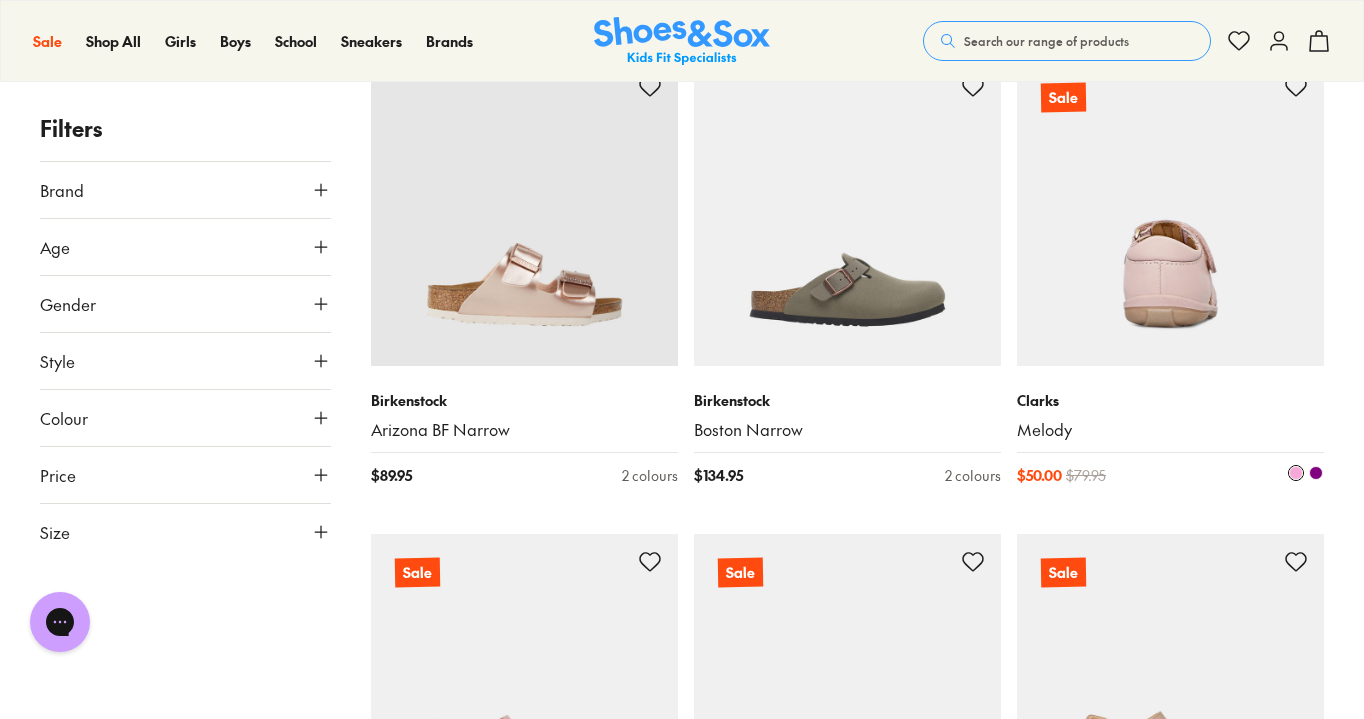 click at bounding box center [1170, 212] 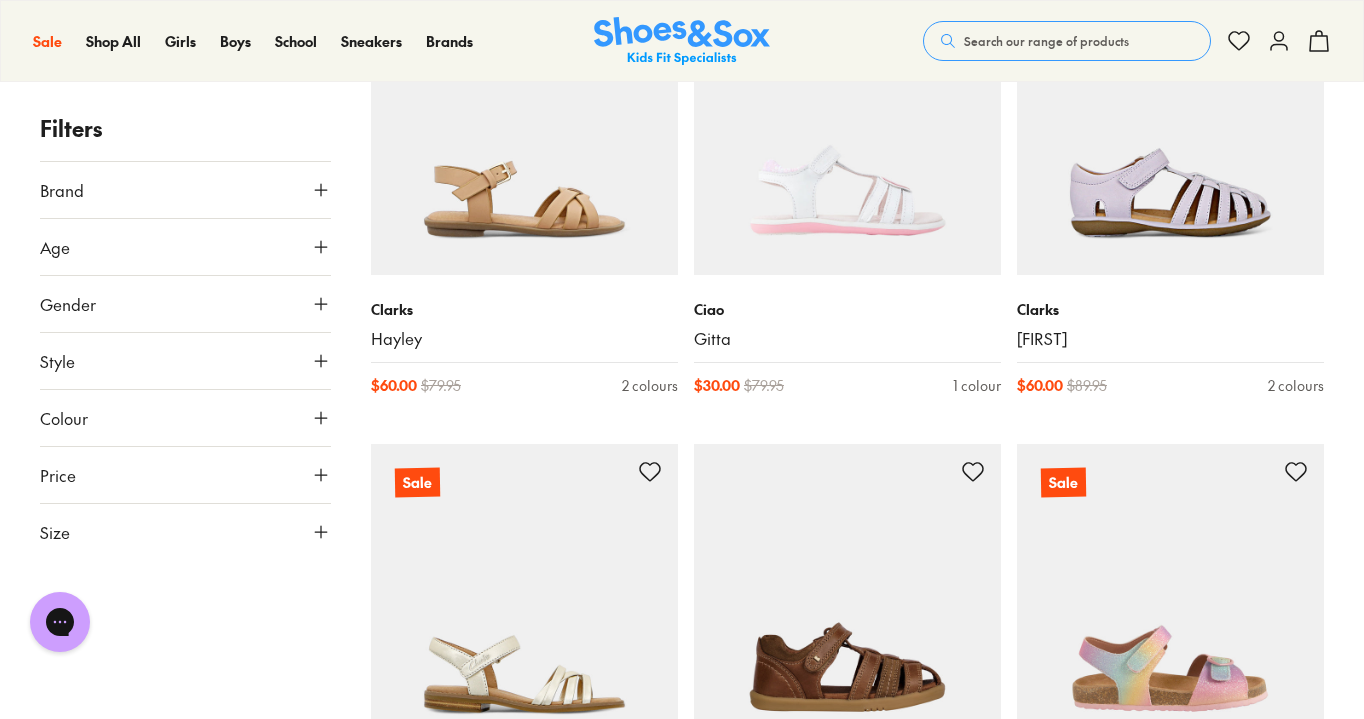 scroll, scrollTop: 9015, scrollLeft: 0, axis: vertical 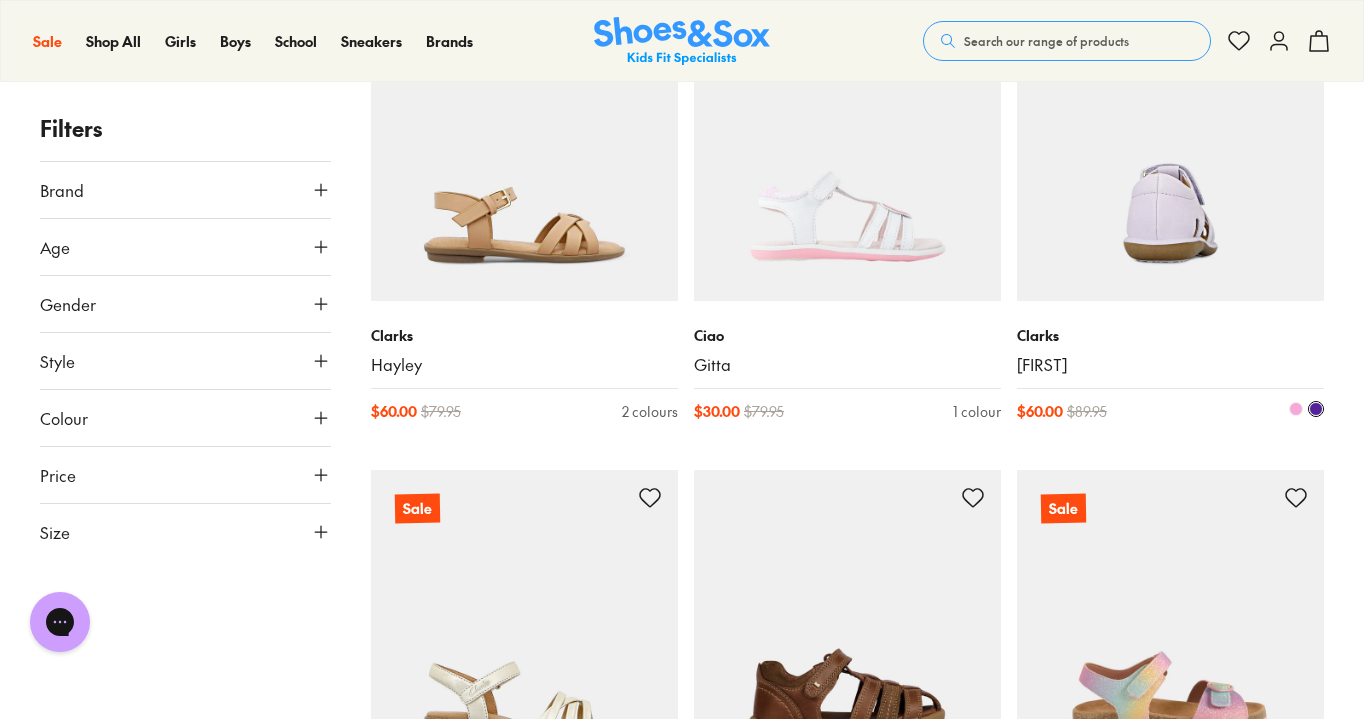 click at bounding box center [1170, 147] 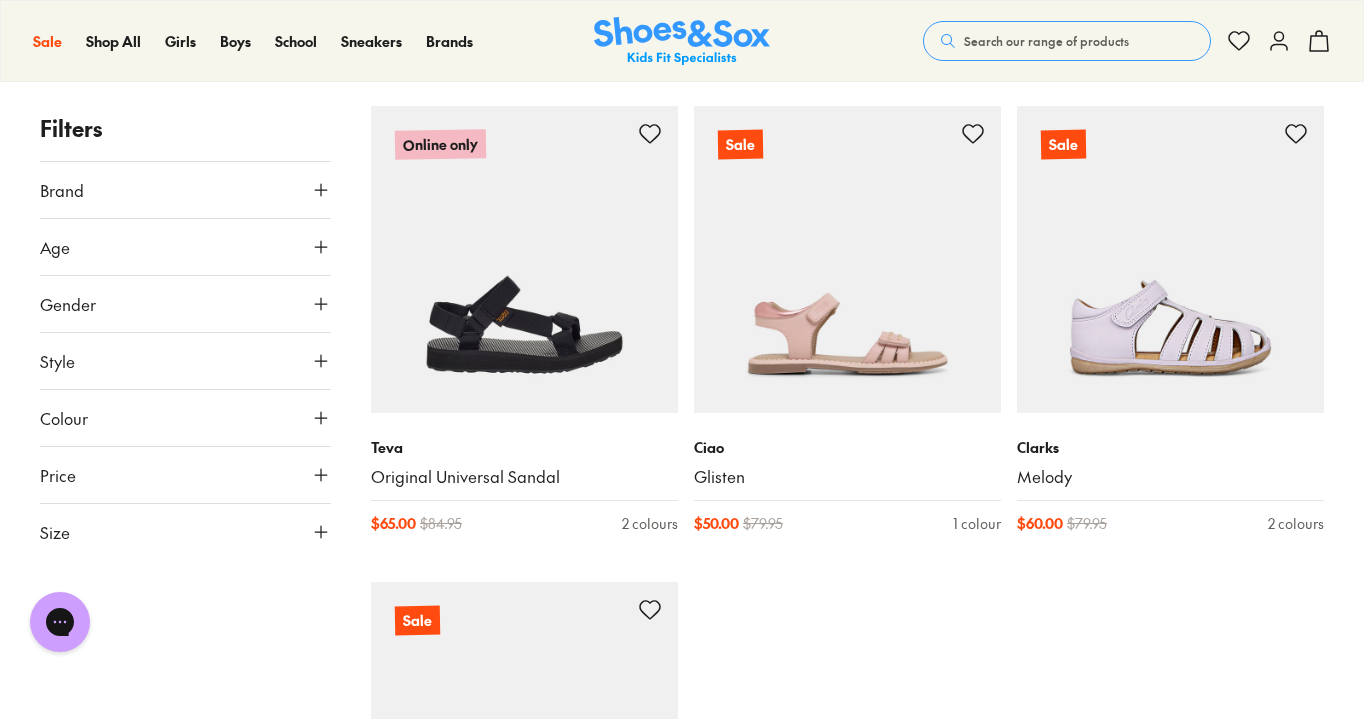 scroll, scrollTop: 9858, scrollLeft: 0, axis: vertical 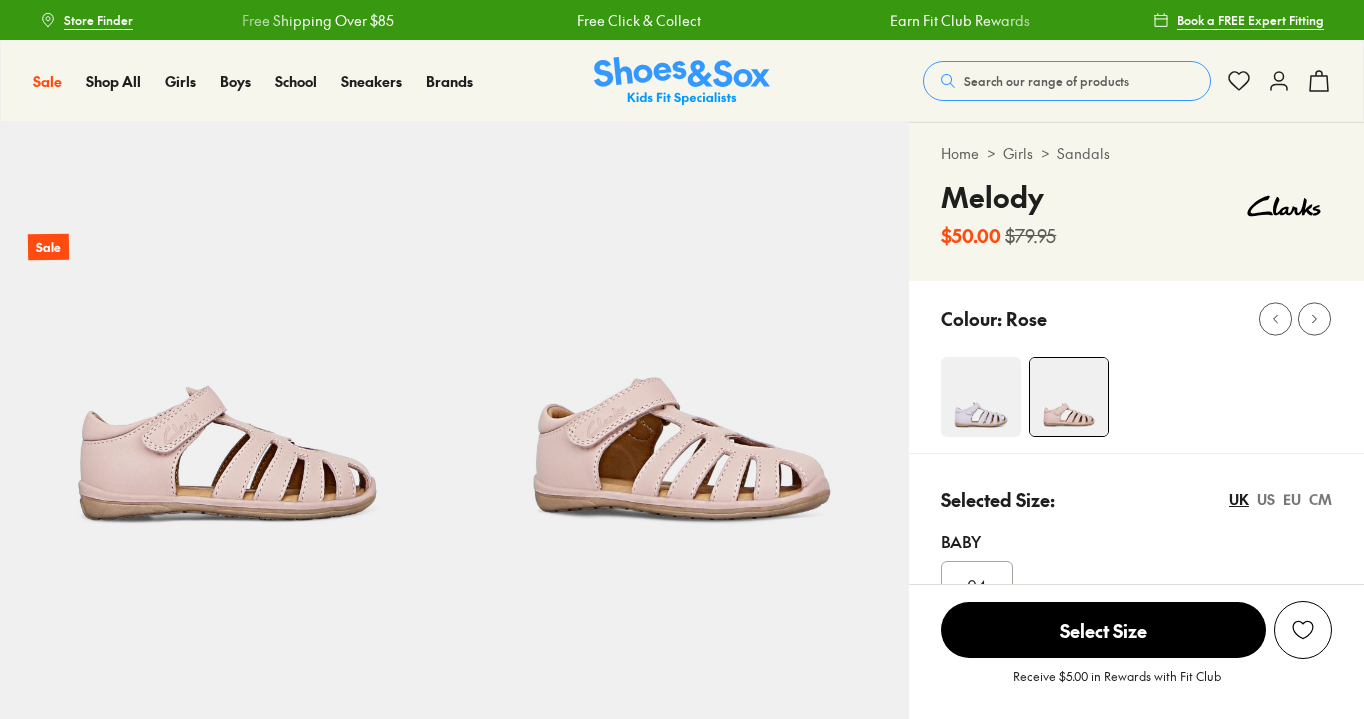 select on "*" 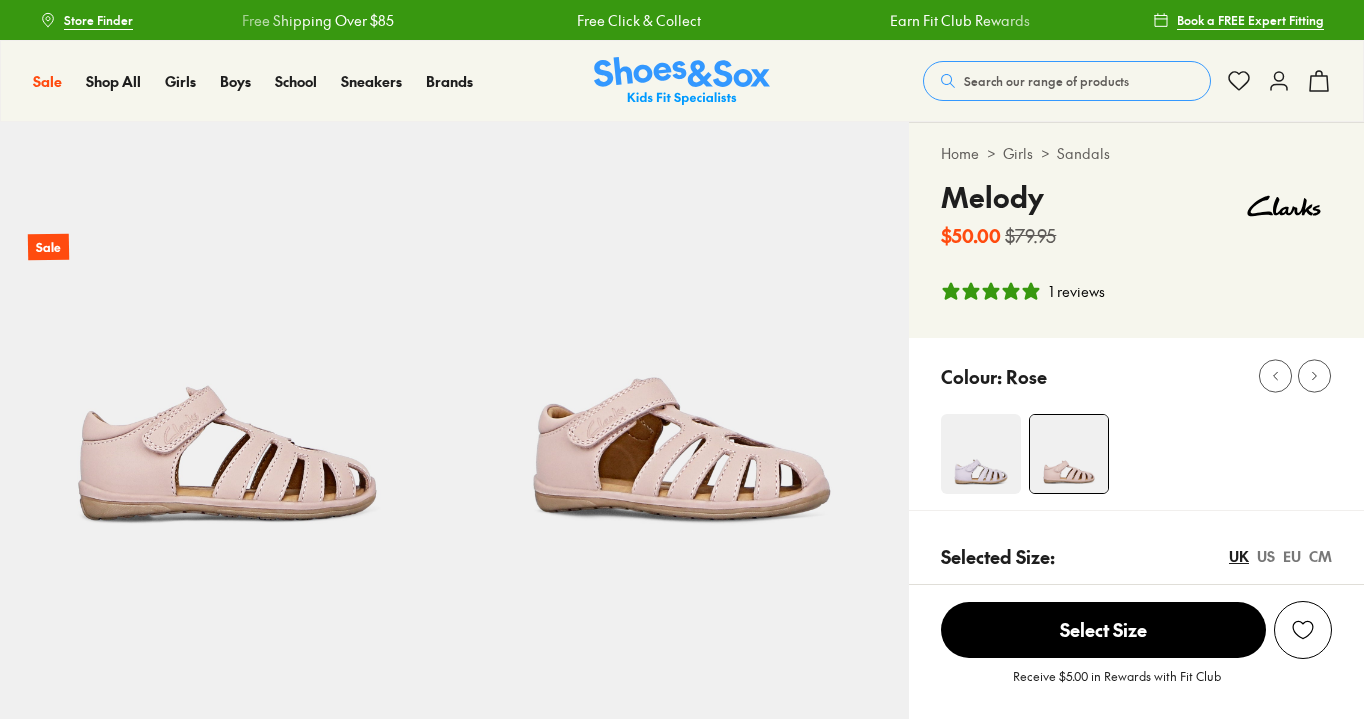 scroll, scrollTop: 0, scrollLeft: 0, axis: both 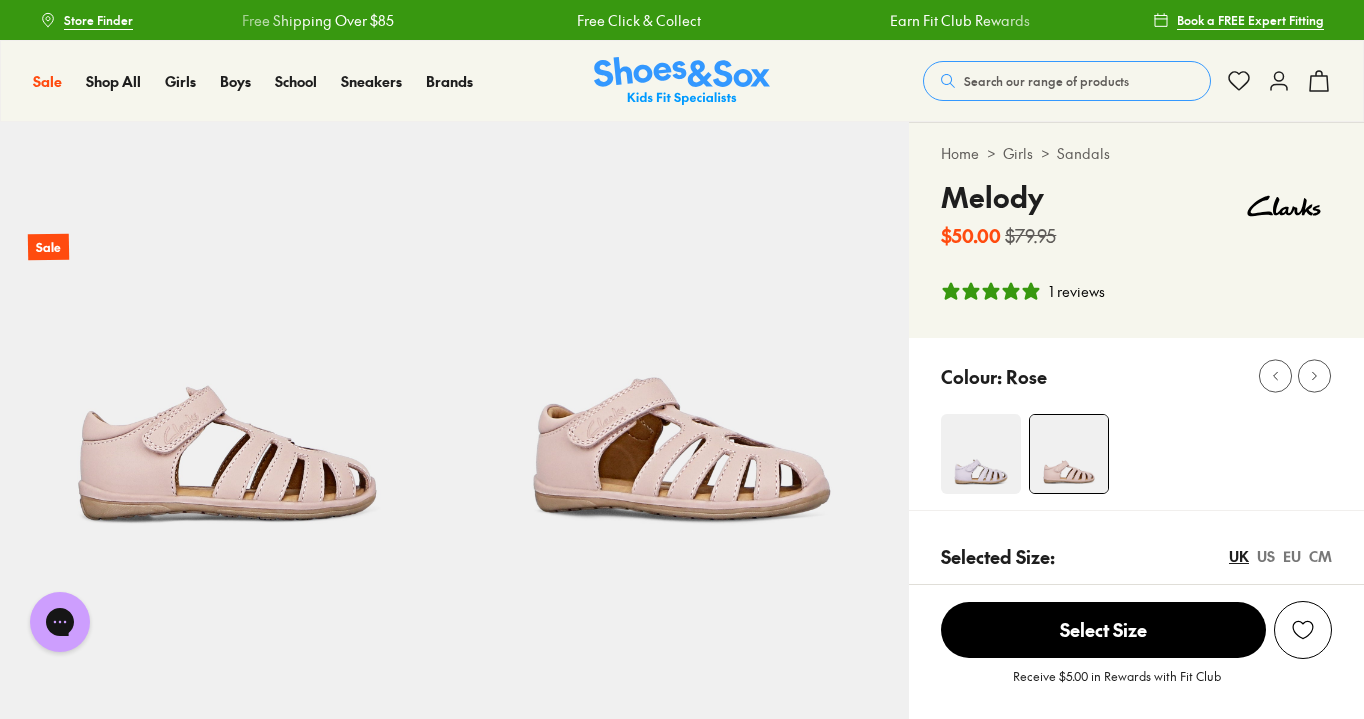 click at bounding box center [981, 454] 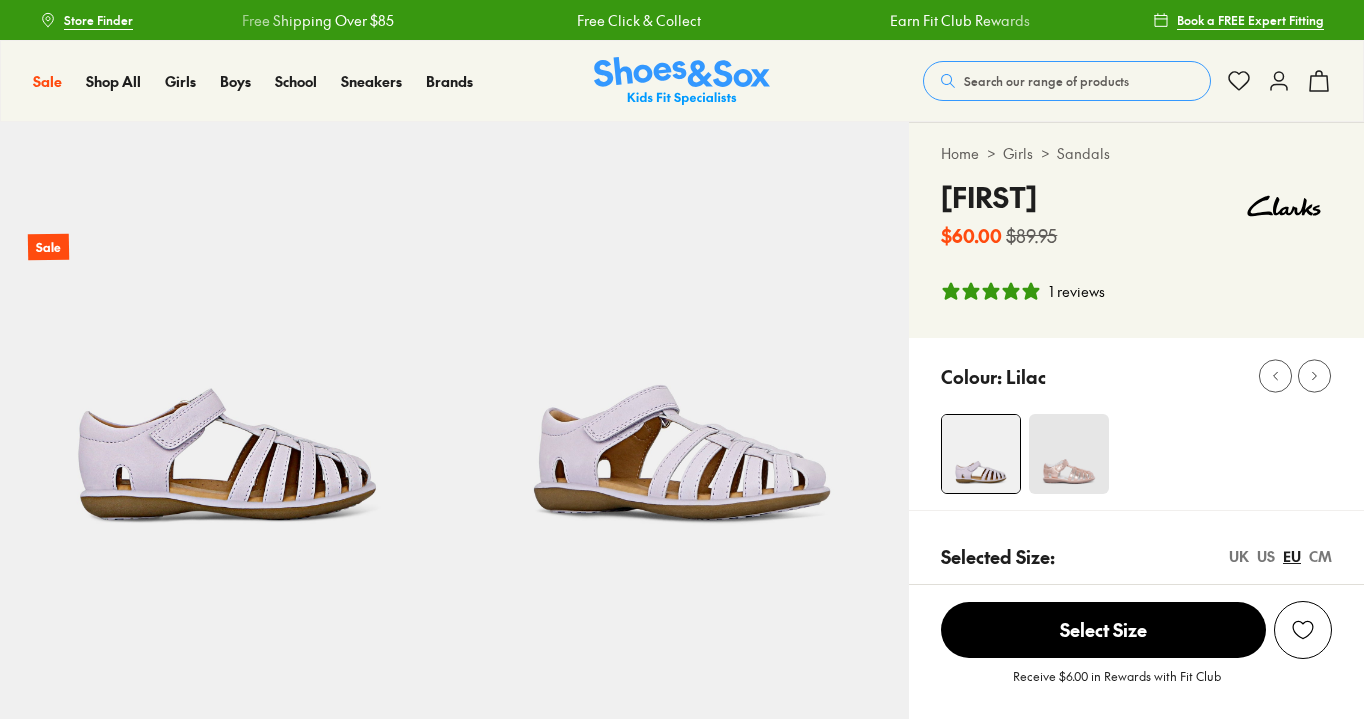 select on "*" 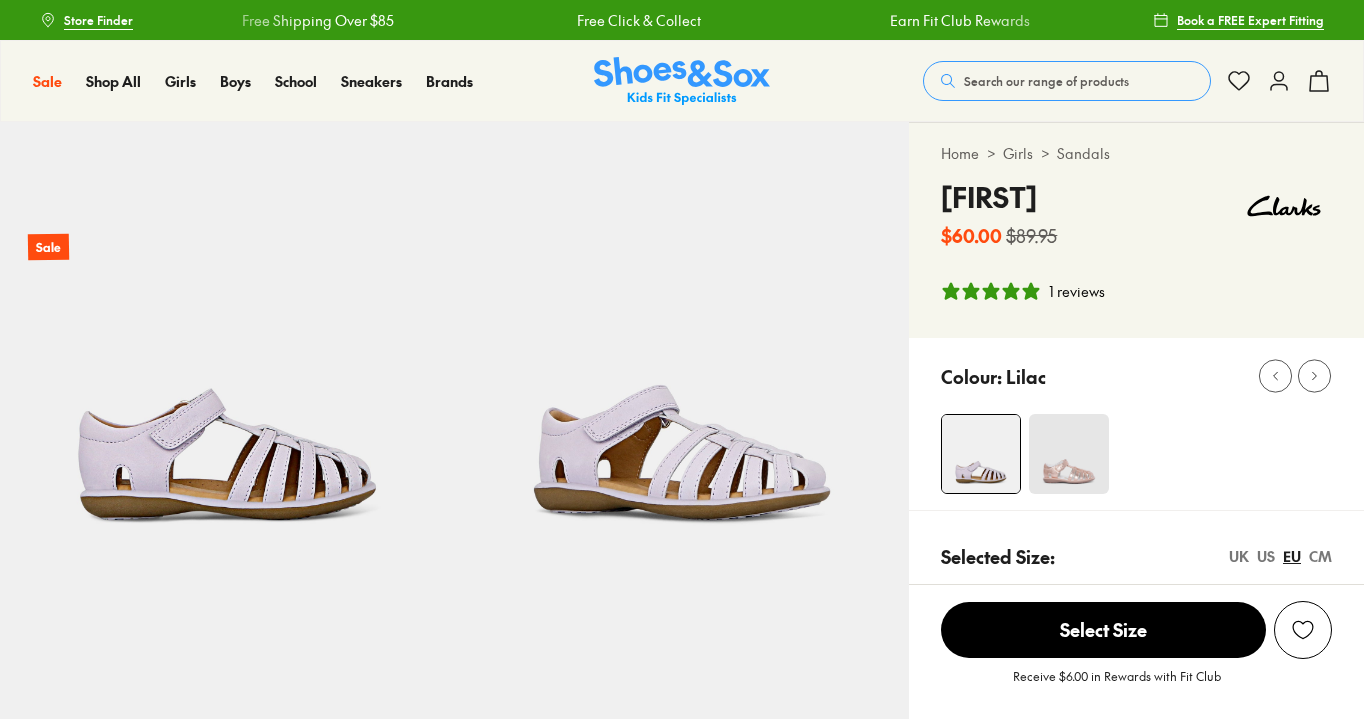 scroll, scrollTop: 0, scrollLeft: 0, axis: both 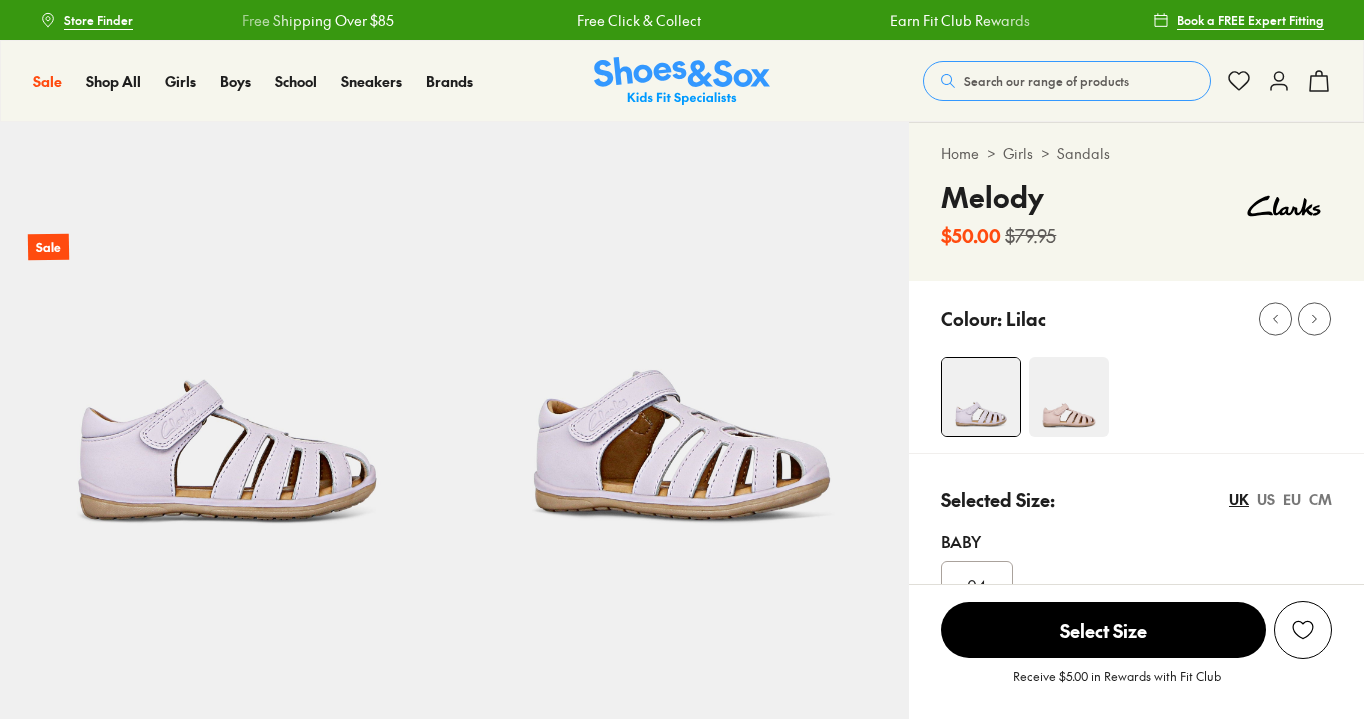 select on "*" 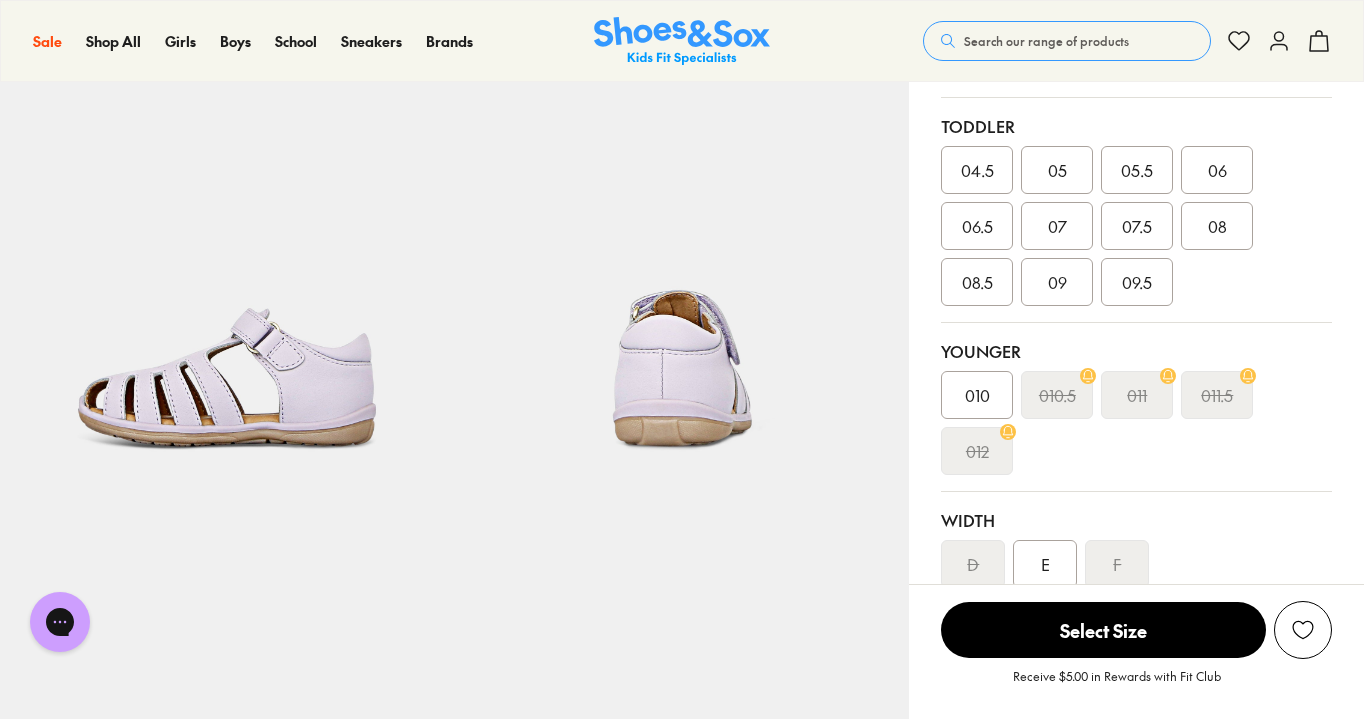 scroll, scrollTop: 514, scrollLeft: 0, axis: vertical 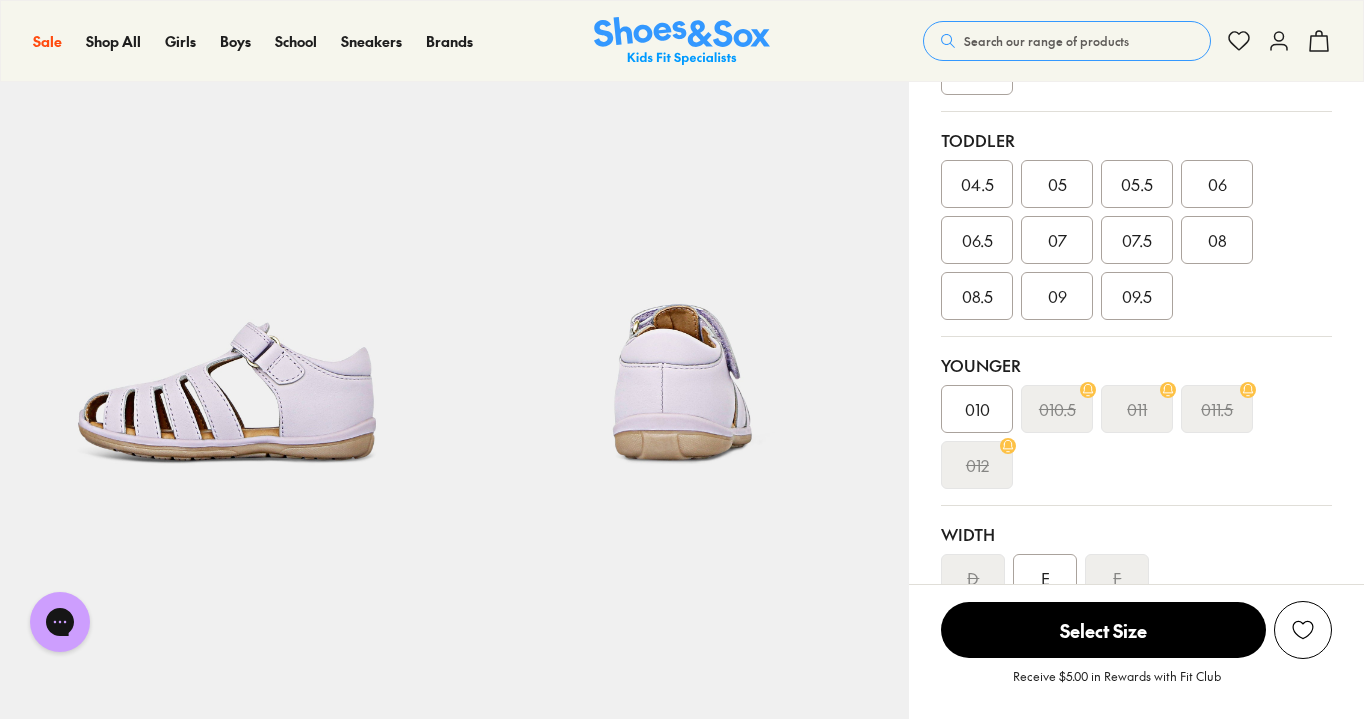 click on "09" at bounding box center (1057, 296) 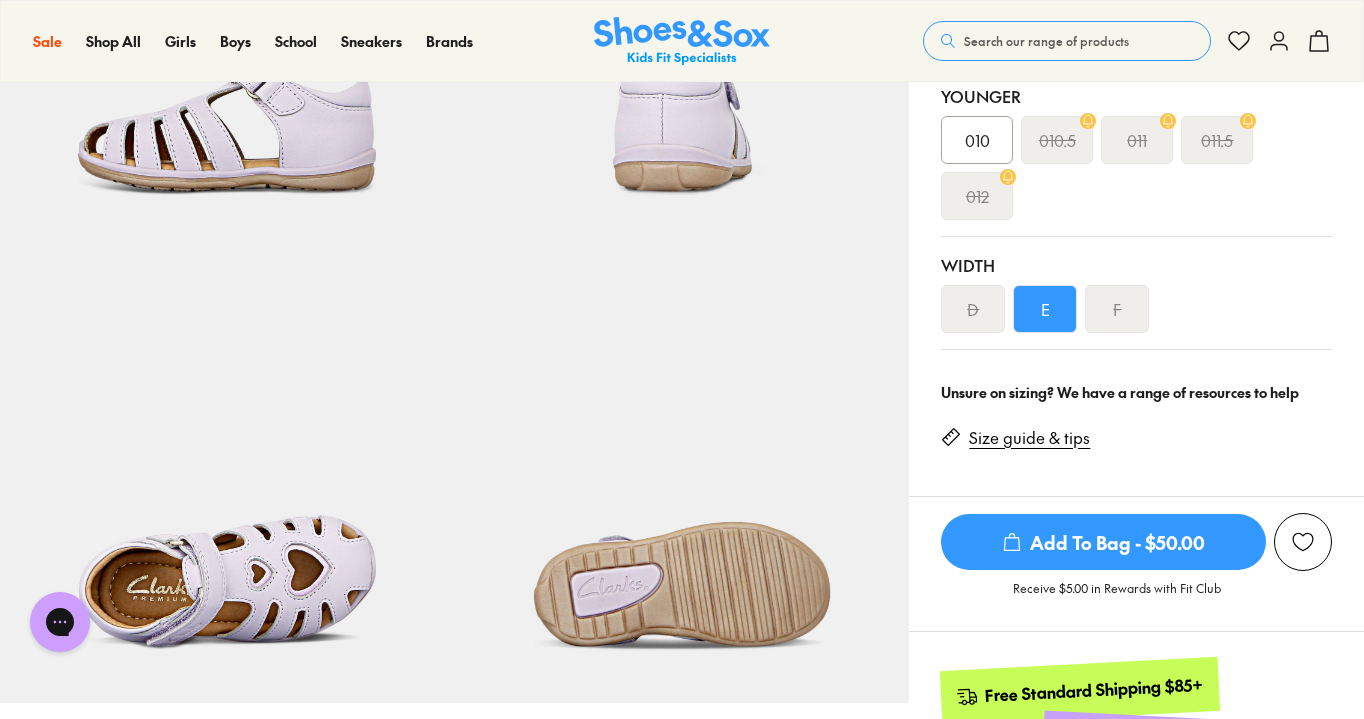 scroll, scrollTop: 789, scrollLeft: 0, axis: vertical 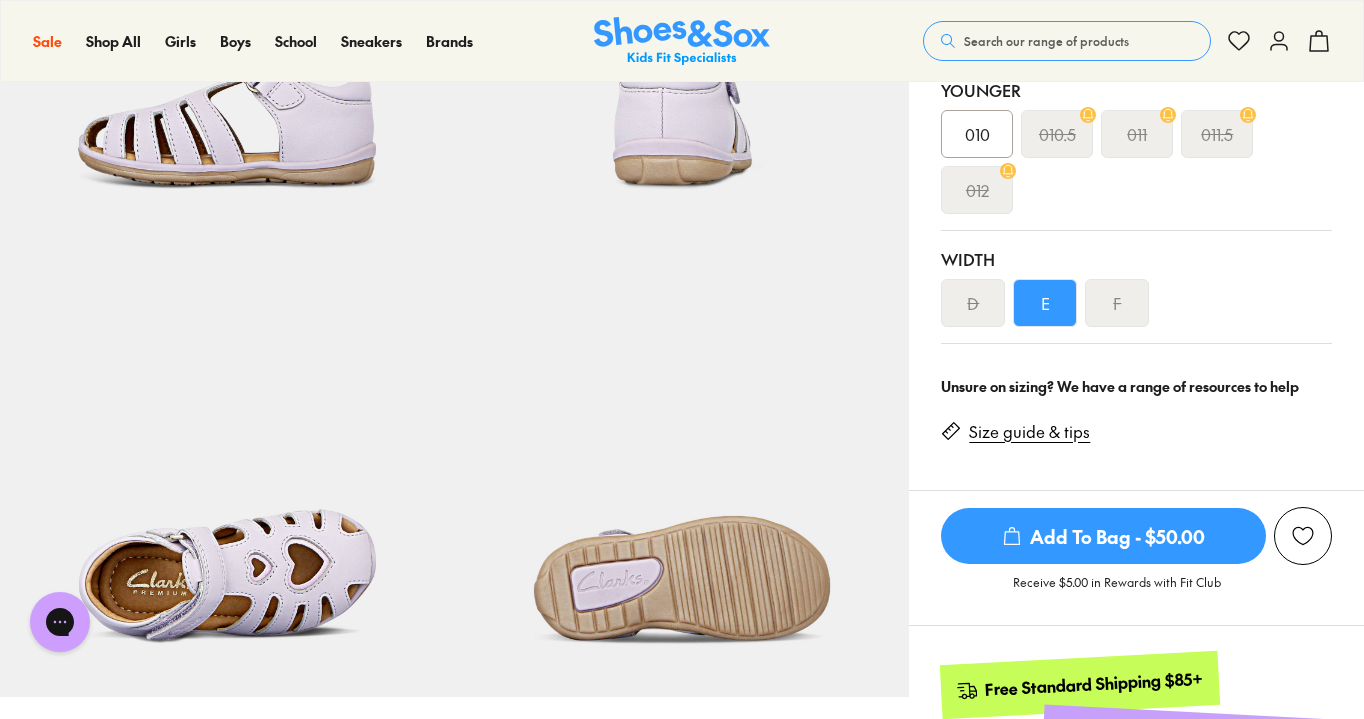 click on "E" at bounding box center [1045, 303] 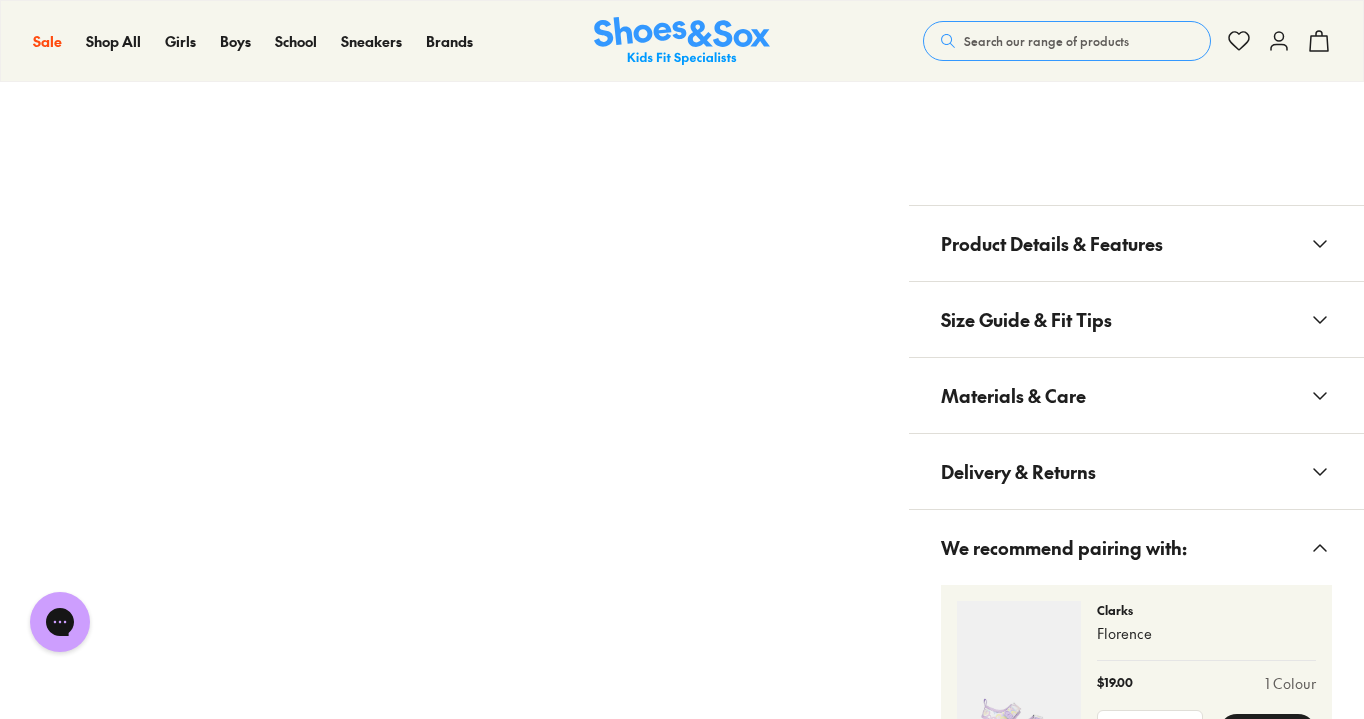 scroll, scrollTop: 1608, scrollLeft: 0, axis: vertical 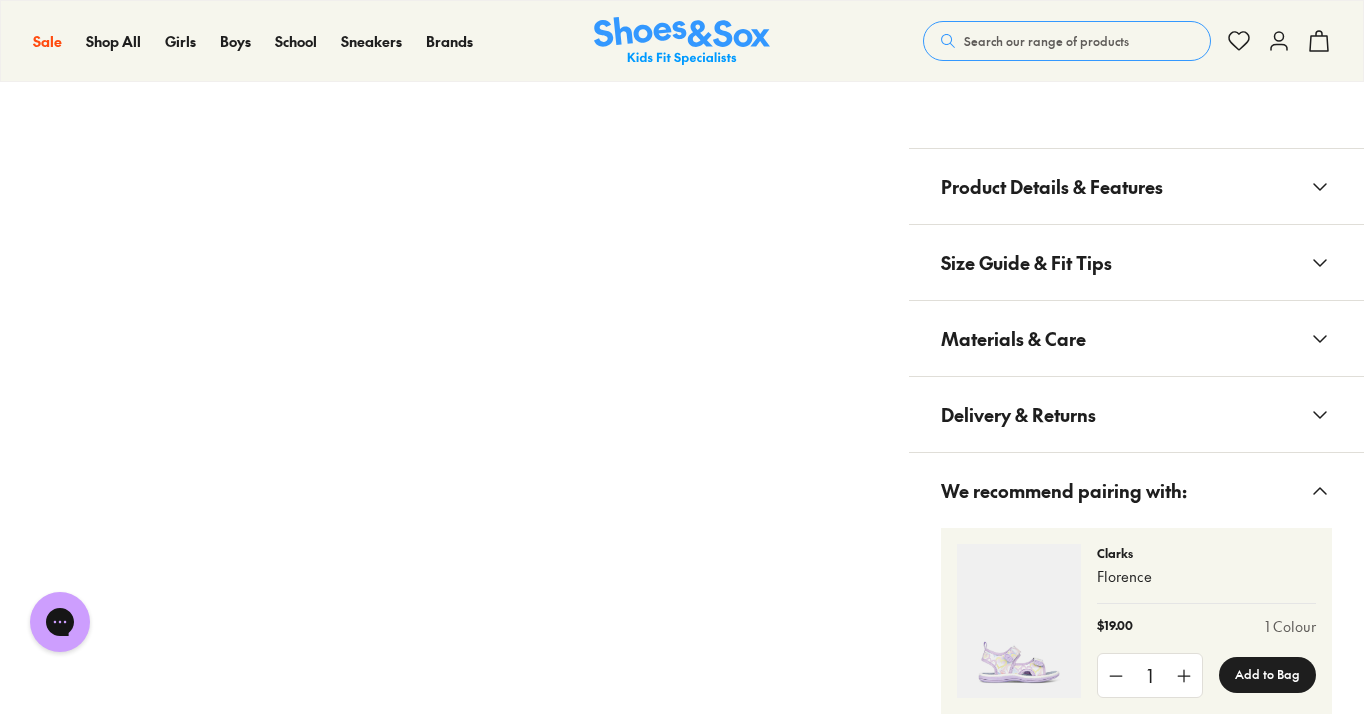 click on "Delivery & Returns" at bounding box center [1136, 414] 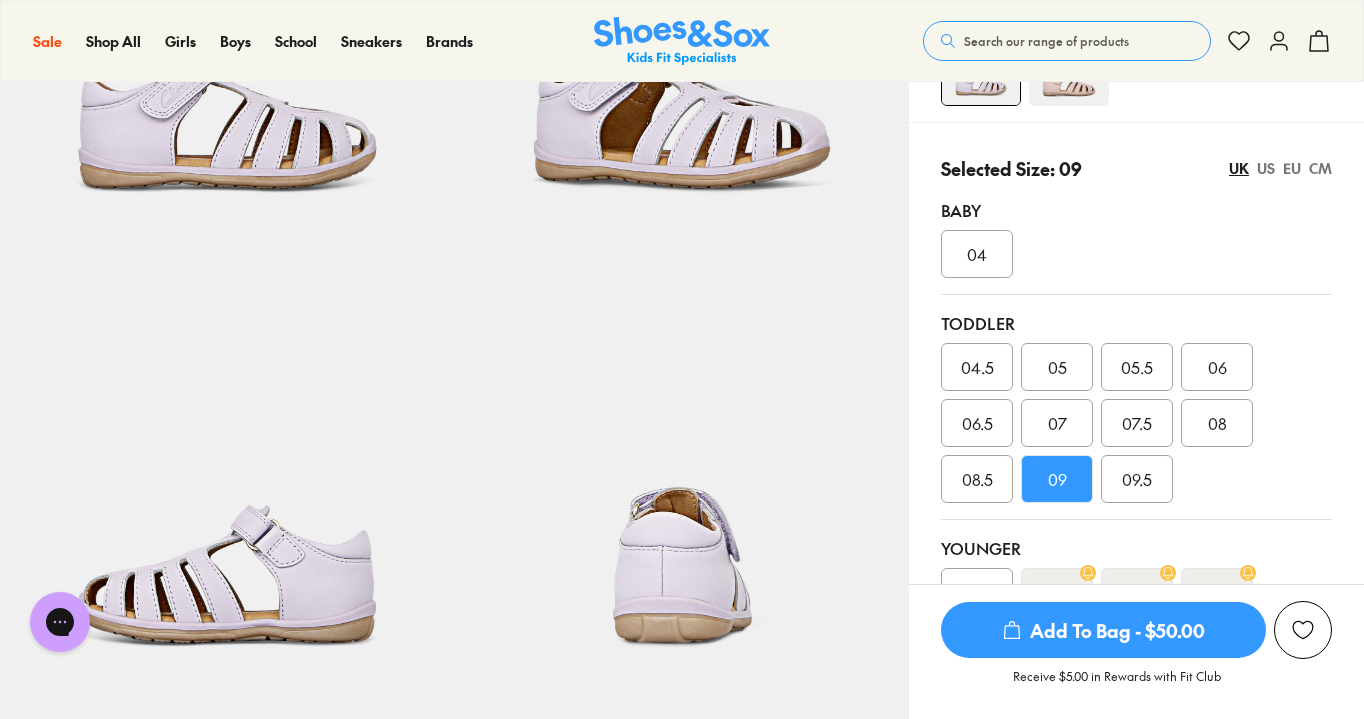 scroll, scrollTop: 340, scrollLeft: 0, axis: vertical 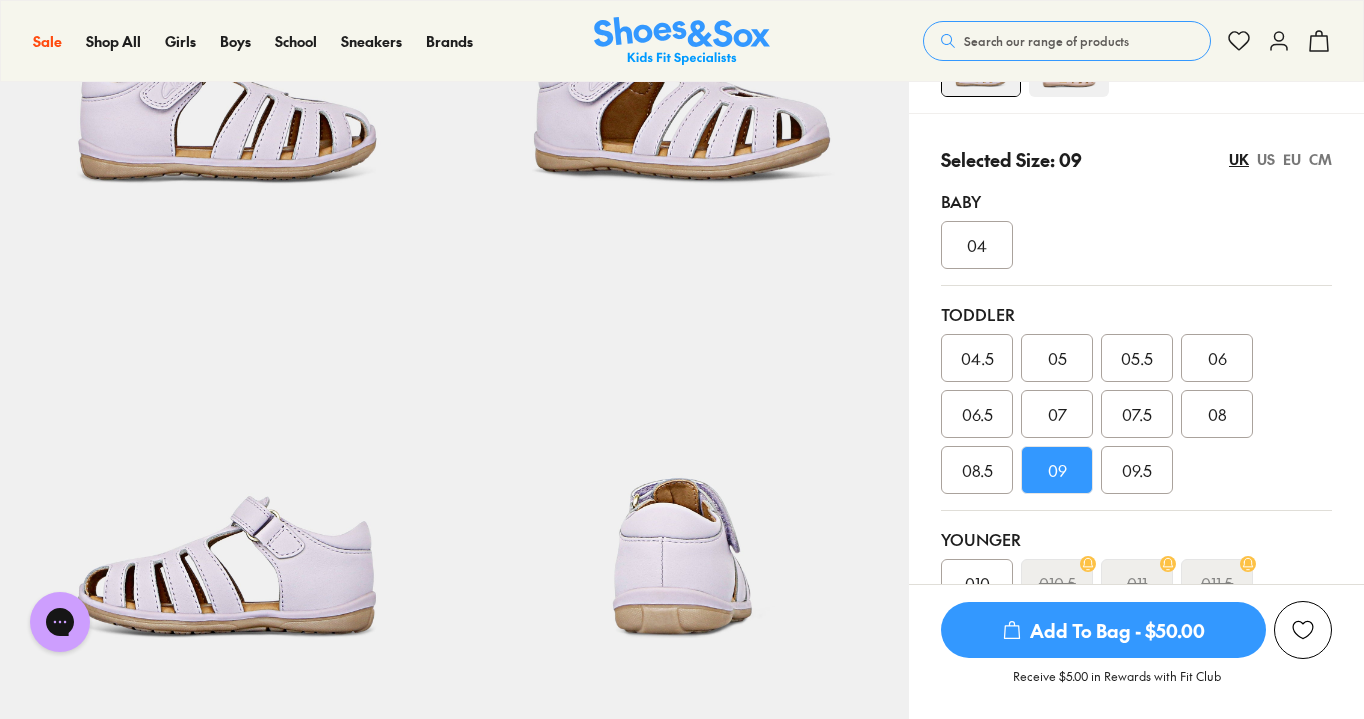 click on "Add To Bag - $50.00" at bounding box center (1103, 630) 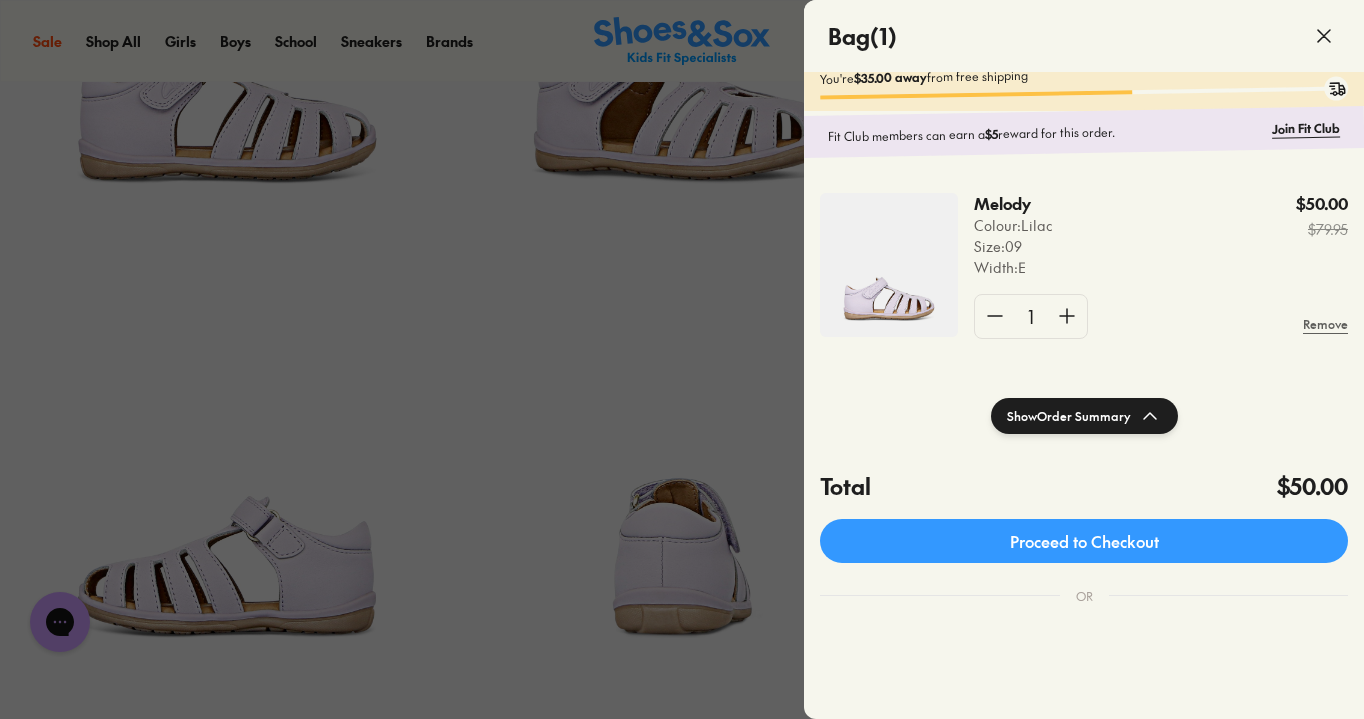 scroll, scrollTop: 0, scrollLeft: 0, axis: both 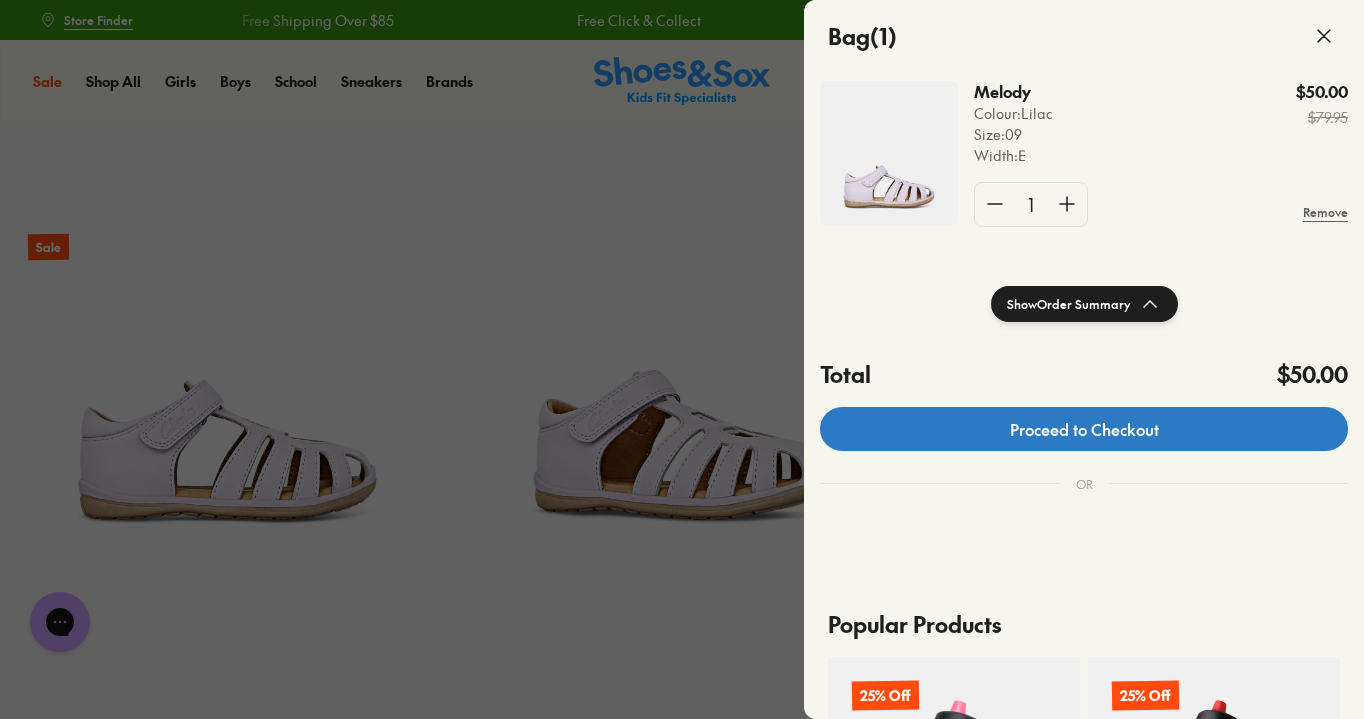 click on "Proceed to Checkout" 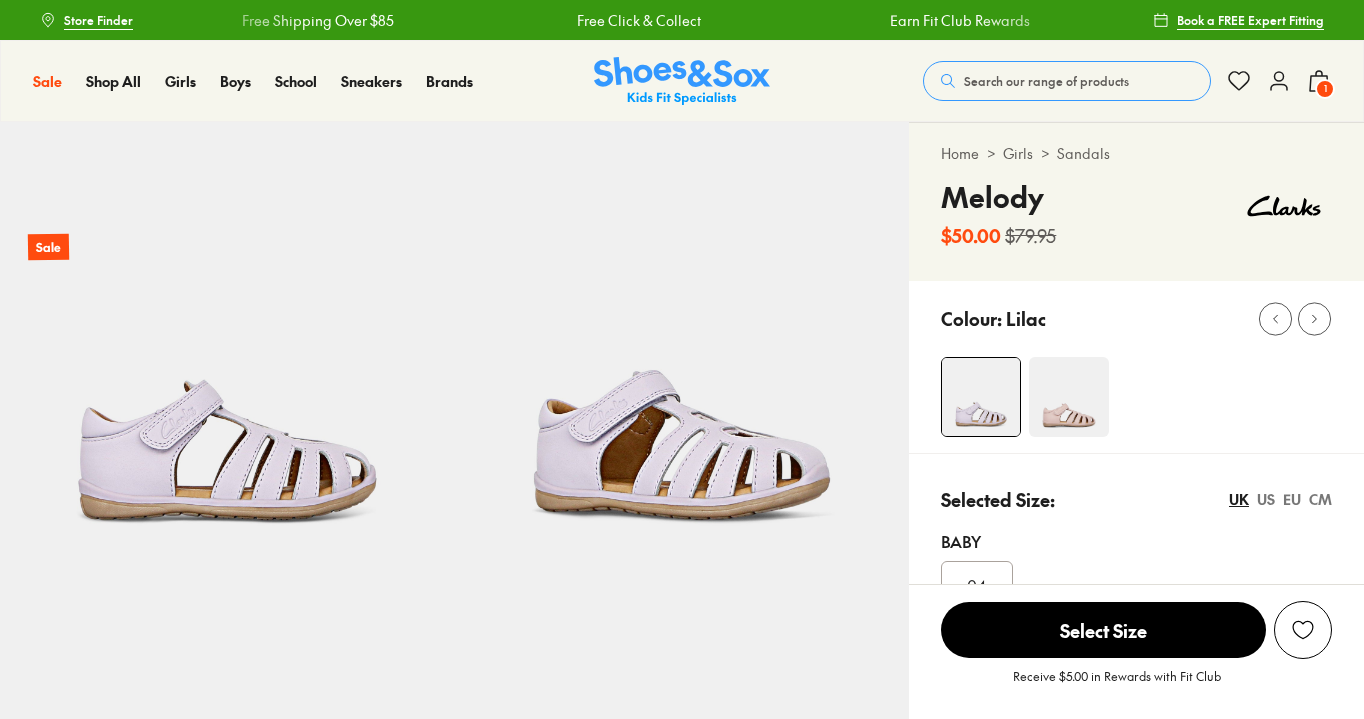 scroll, scrollTop: 0, scrollLeft: 0, axis: both 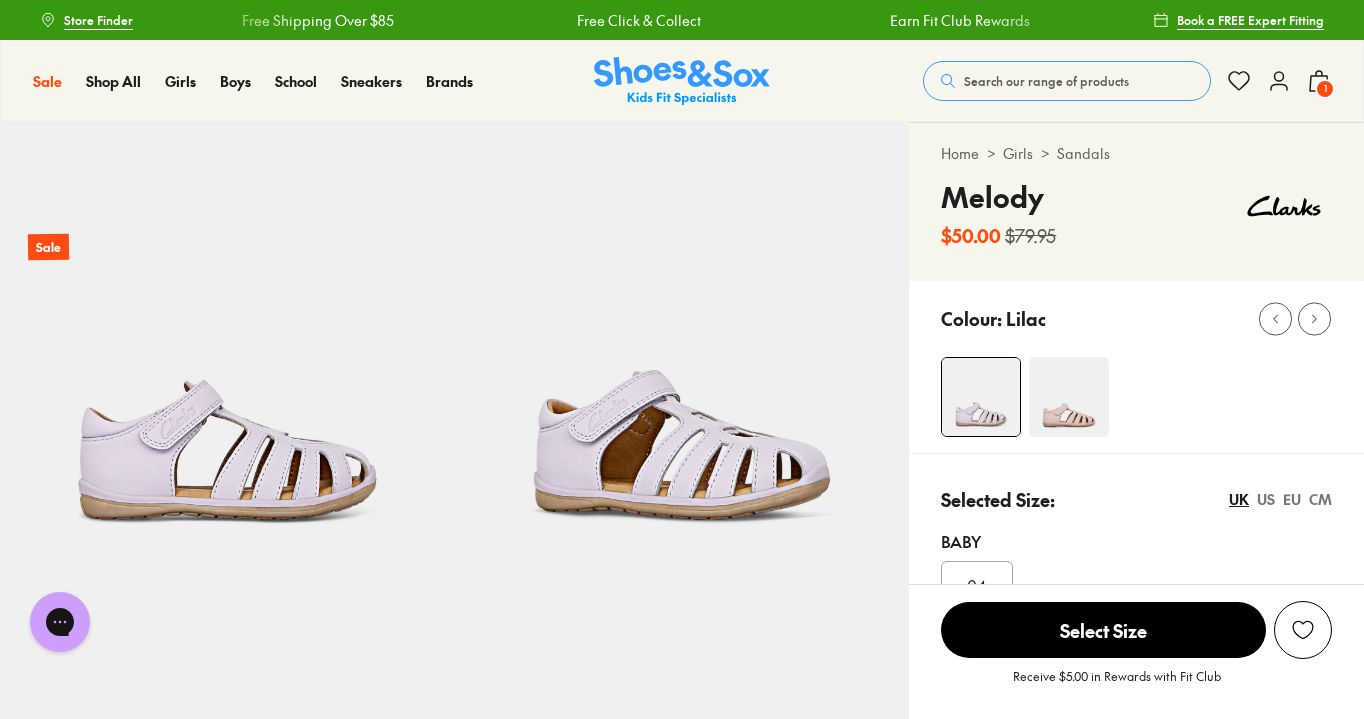 click on "1" at bounding box center (1325, 89) 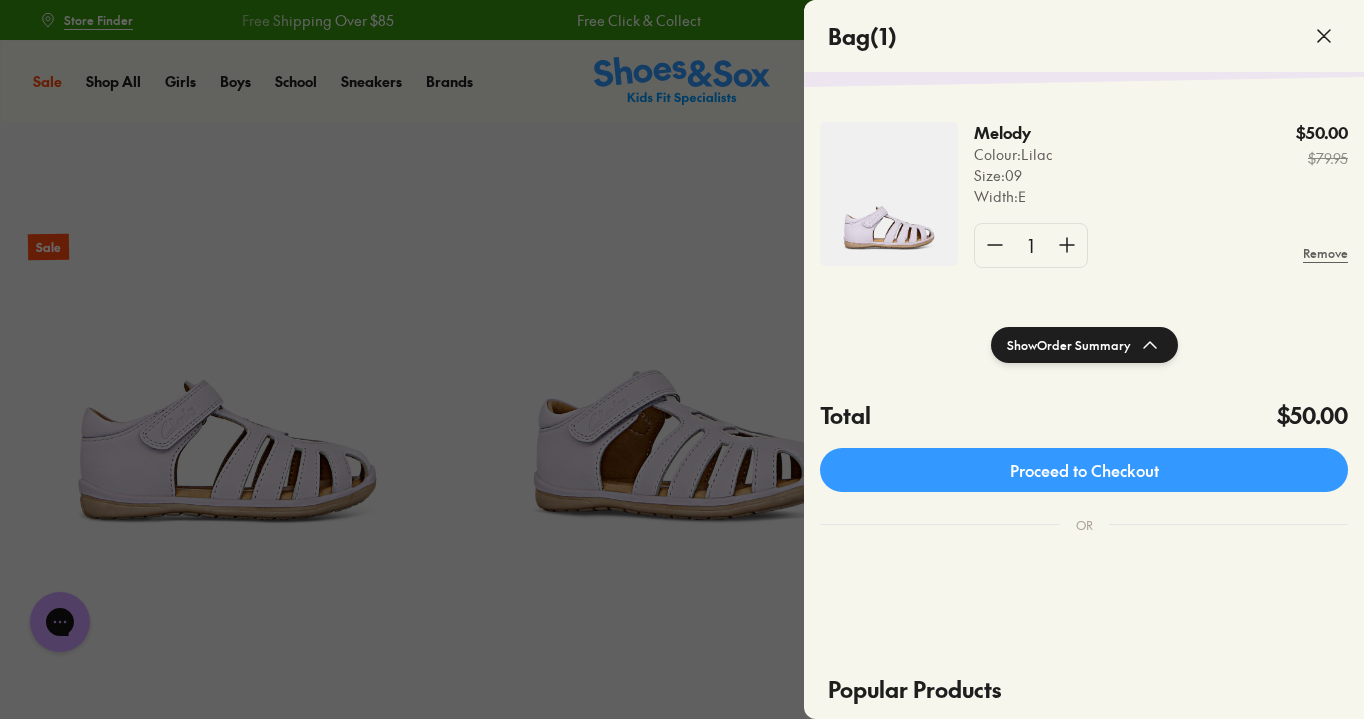 scroll, scrollTop: 0, scrollLeft: 0, axis: both 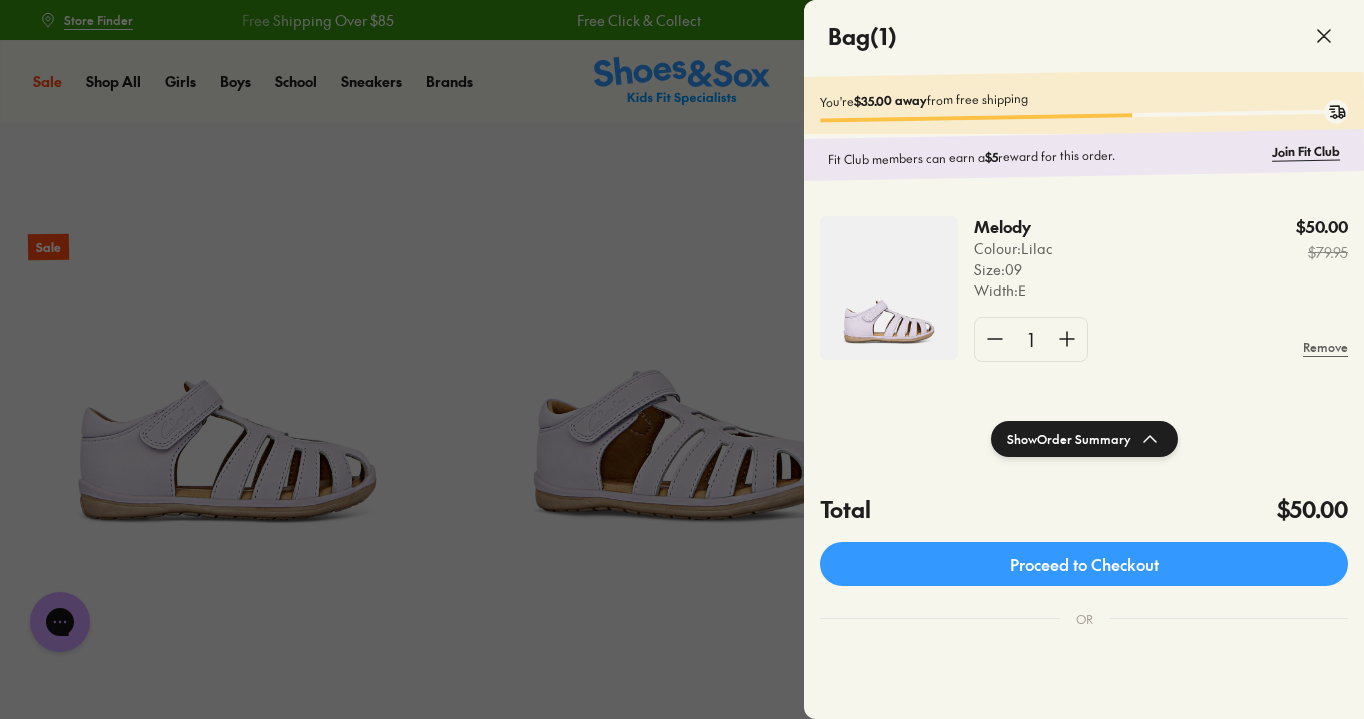 click 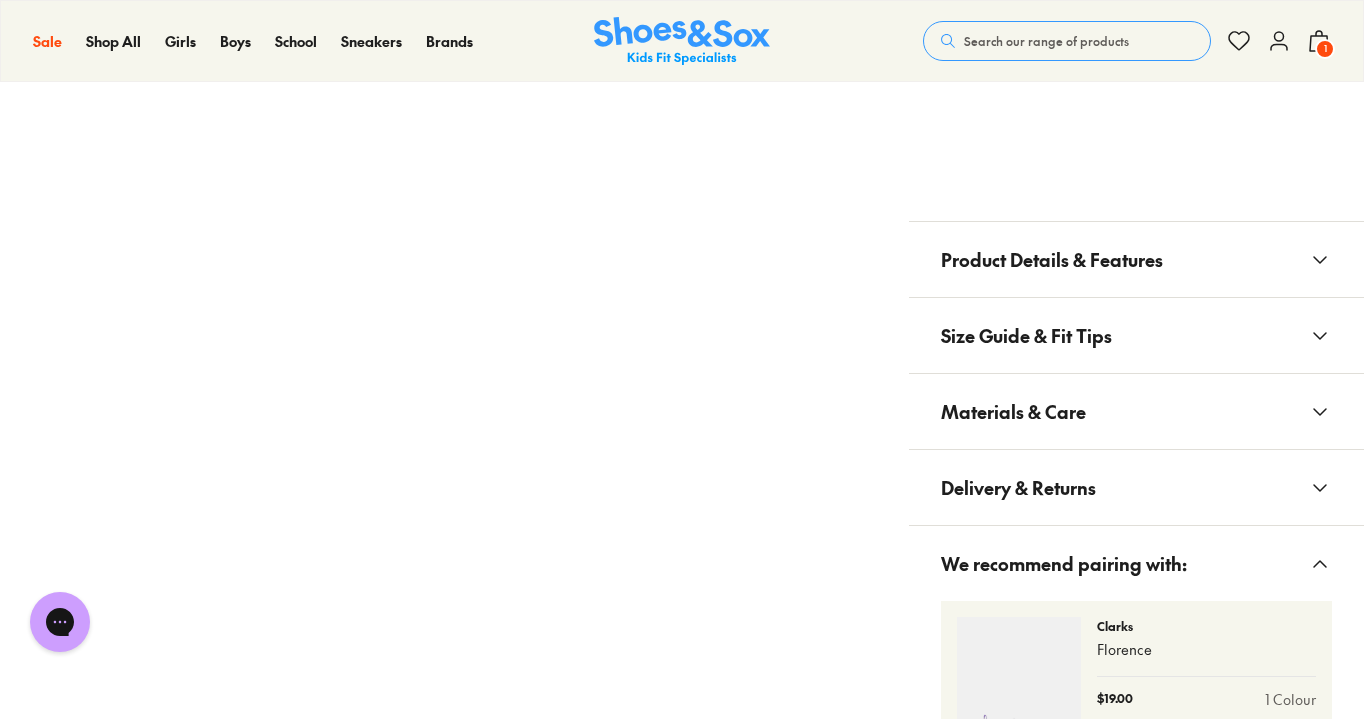 scroll, scrollTop: 1676, scrollLeft: 0, axis: vertical 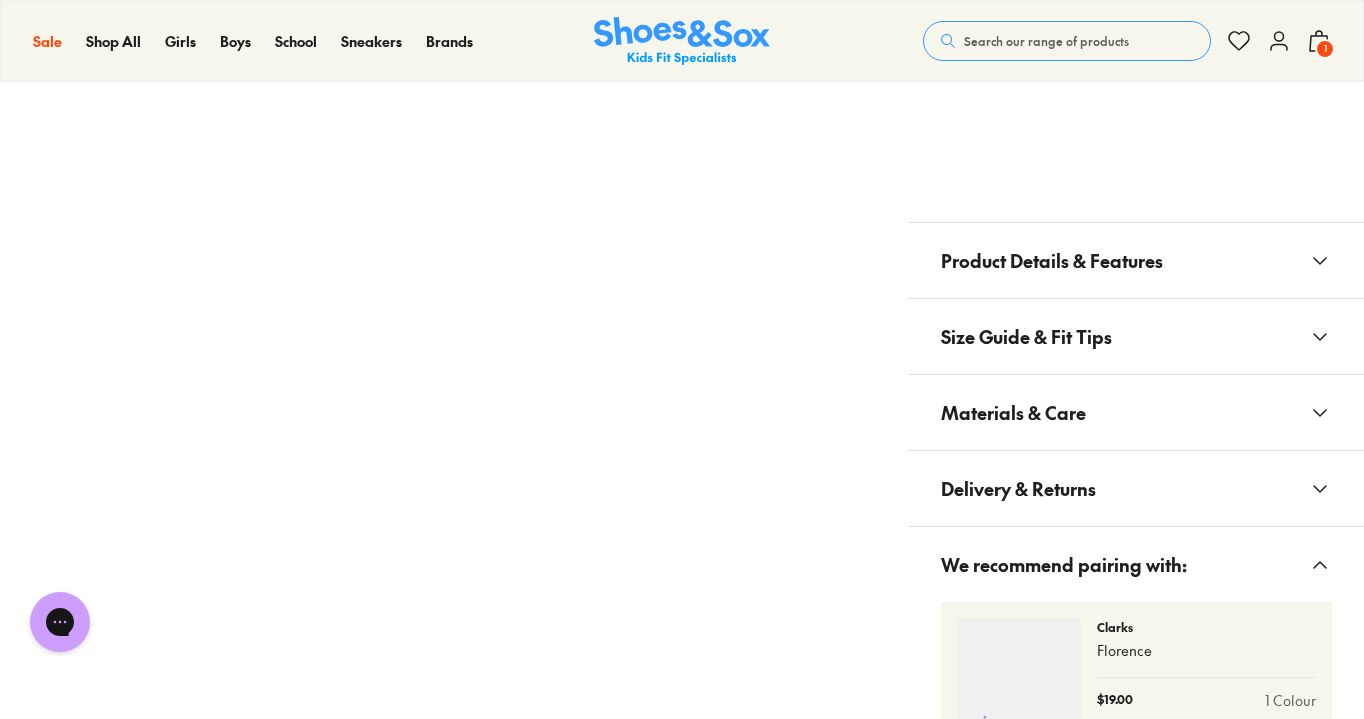 click on "Delivery & Returns" at bounding box center (1136, 488) 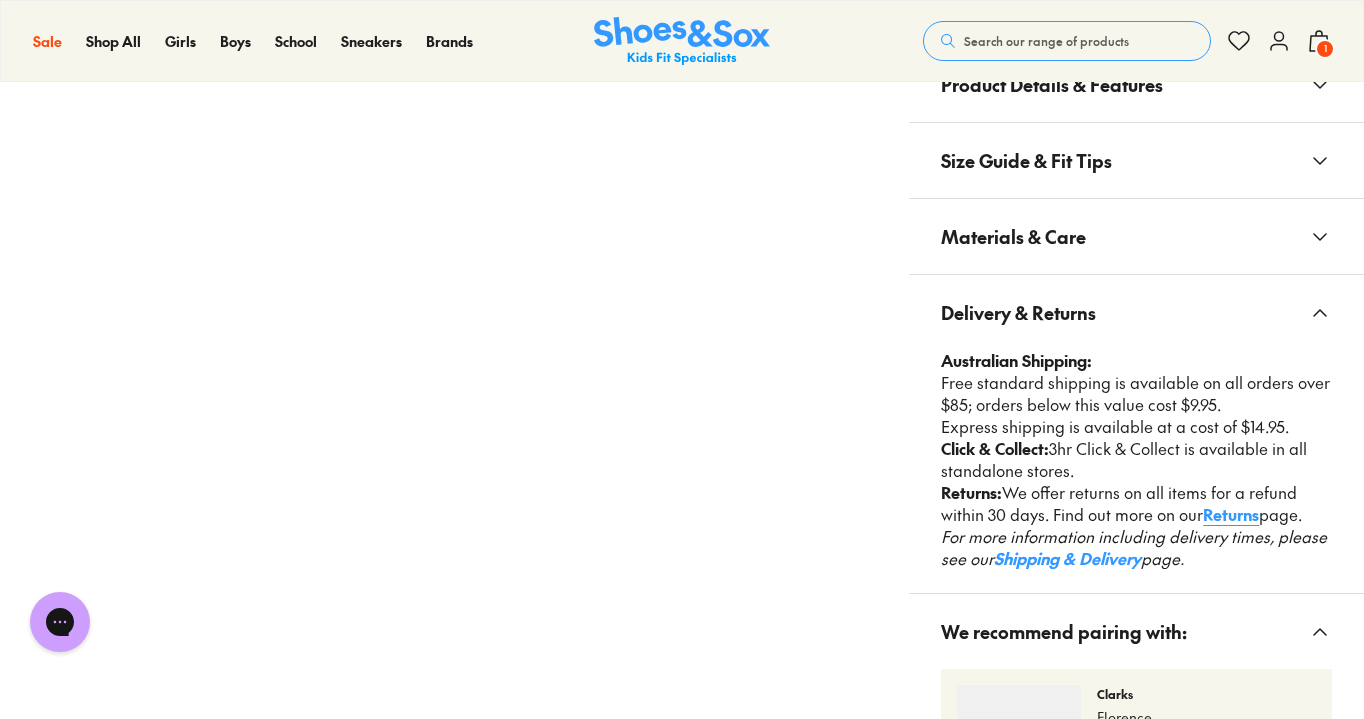 scroll, scrollTop: 1860, scrollLeft: 0, axis: vertical 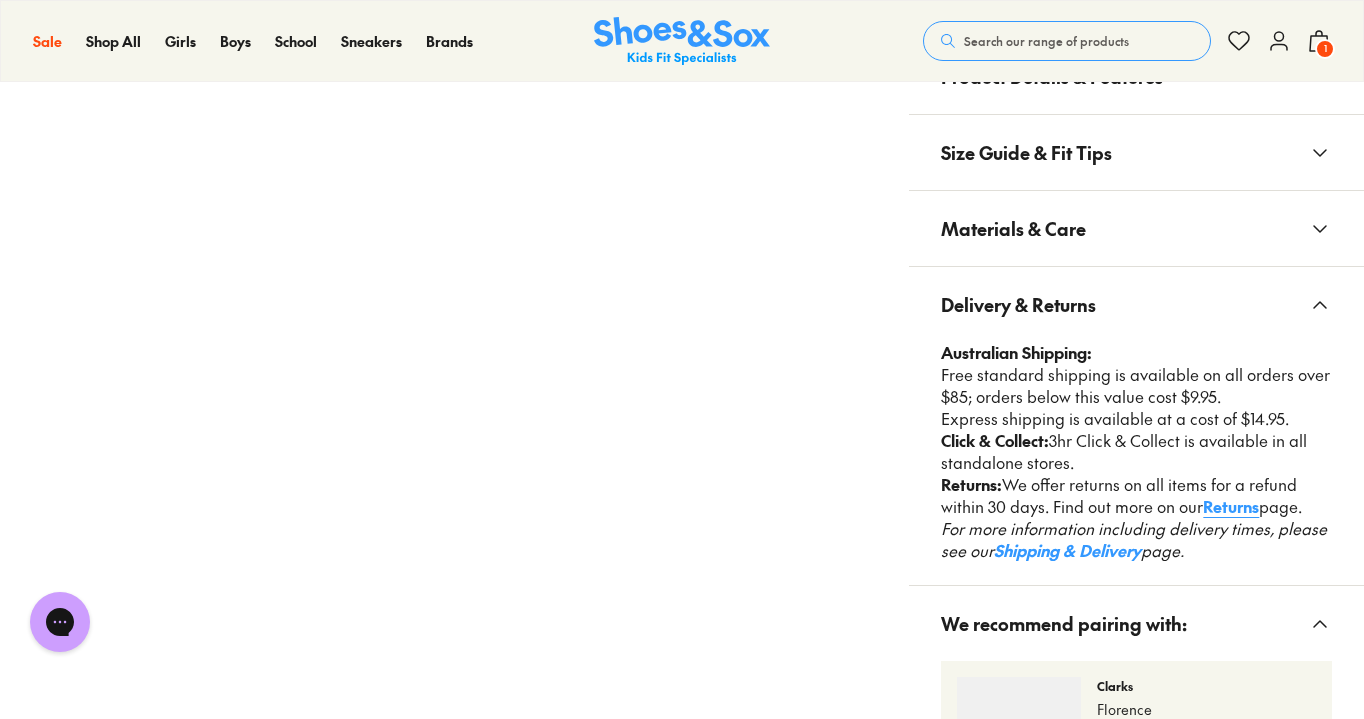 click on "Returns" at bounding box center [1231, 506] 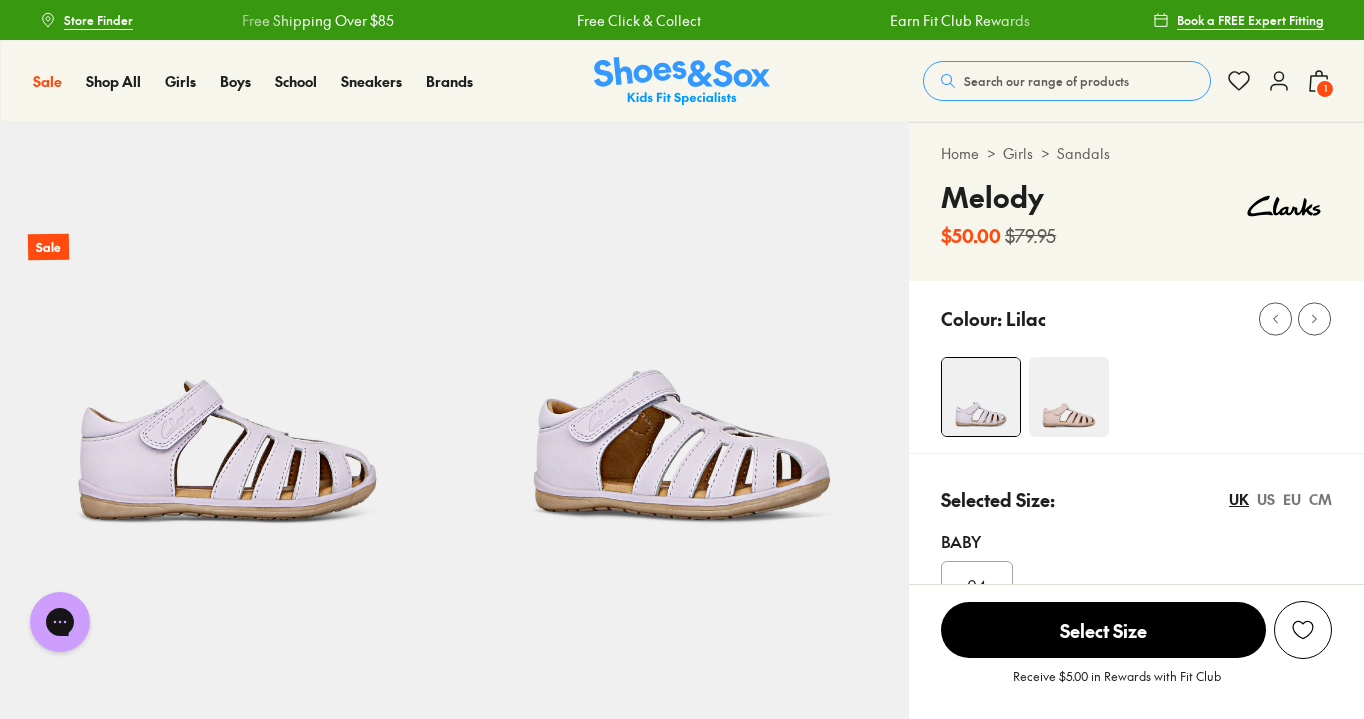 scroll, scrollTop: 3, scrollLeft: 0, axis: vertical 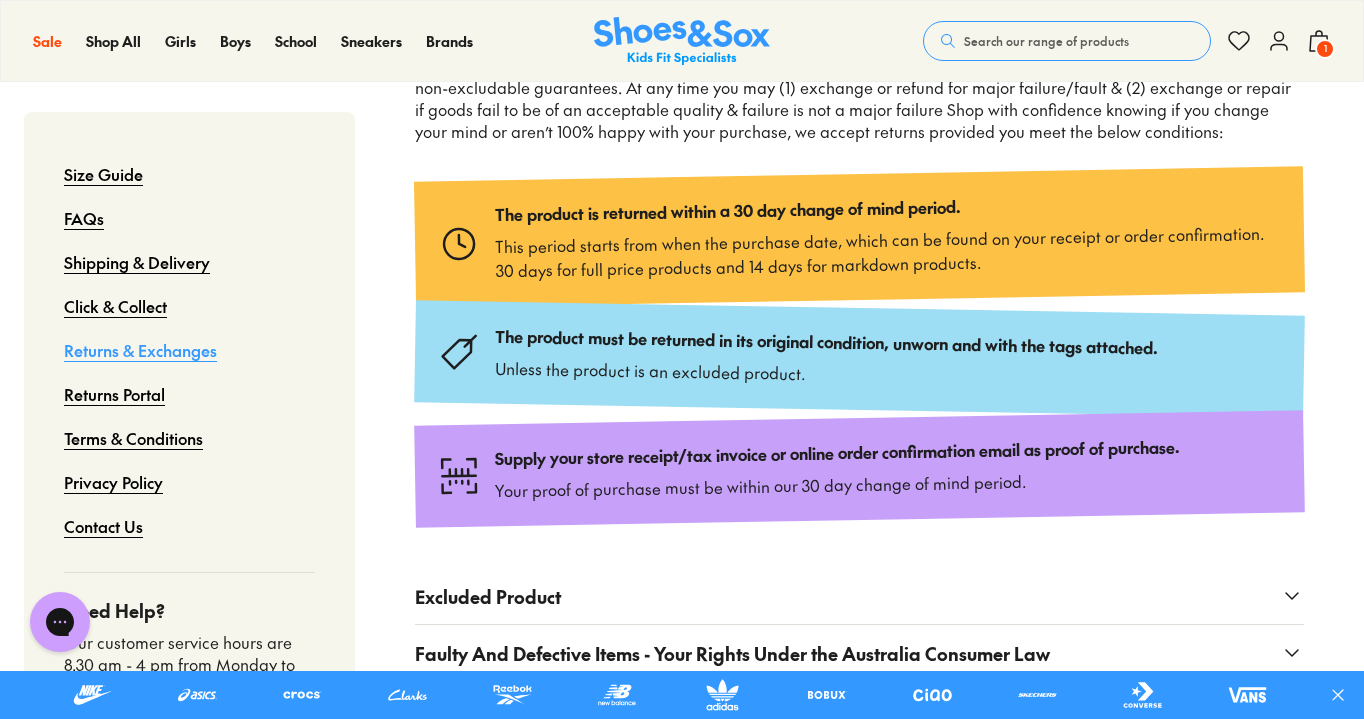 click on "Login or create a Fit Club account
Receive 10% cashback for your next order
Each child will enjoy a $10 birthday reward
Earn $2 for each shoe assigned to a child
Continue" 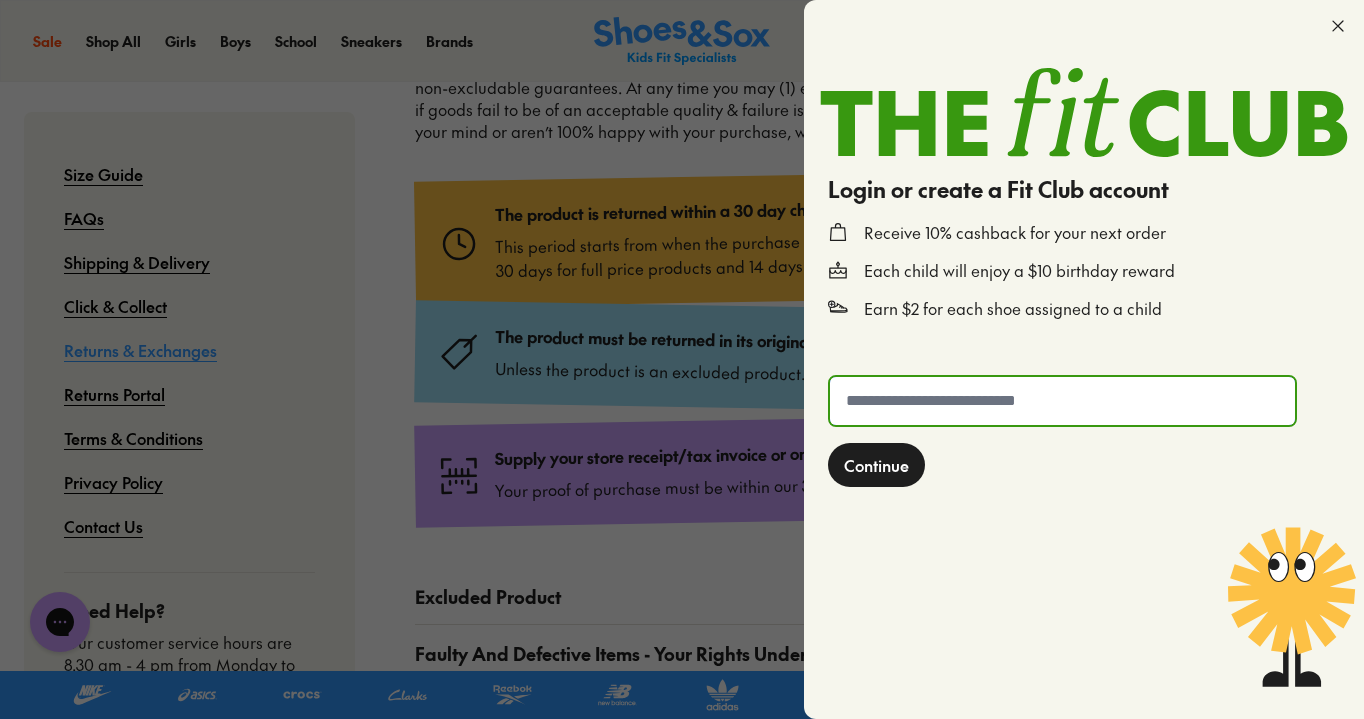 click 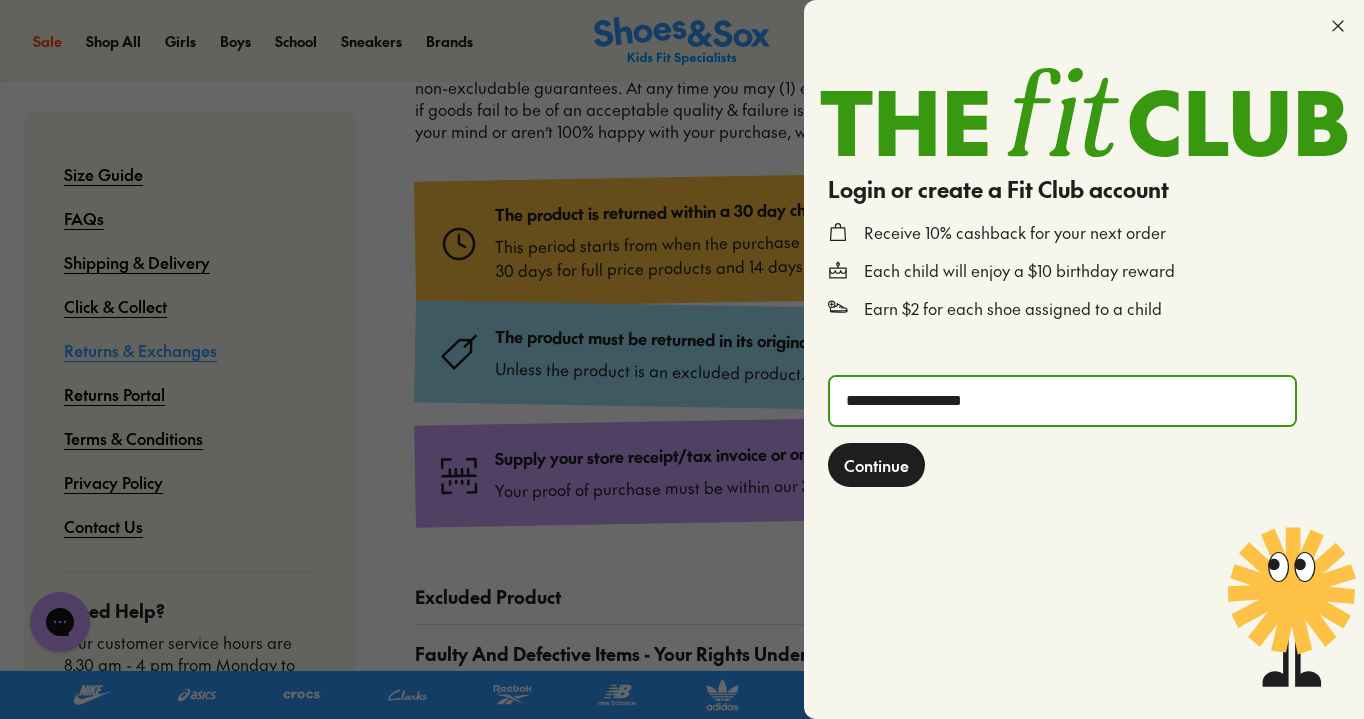 click on "Continue" 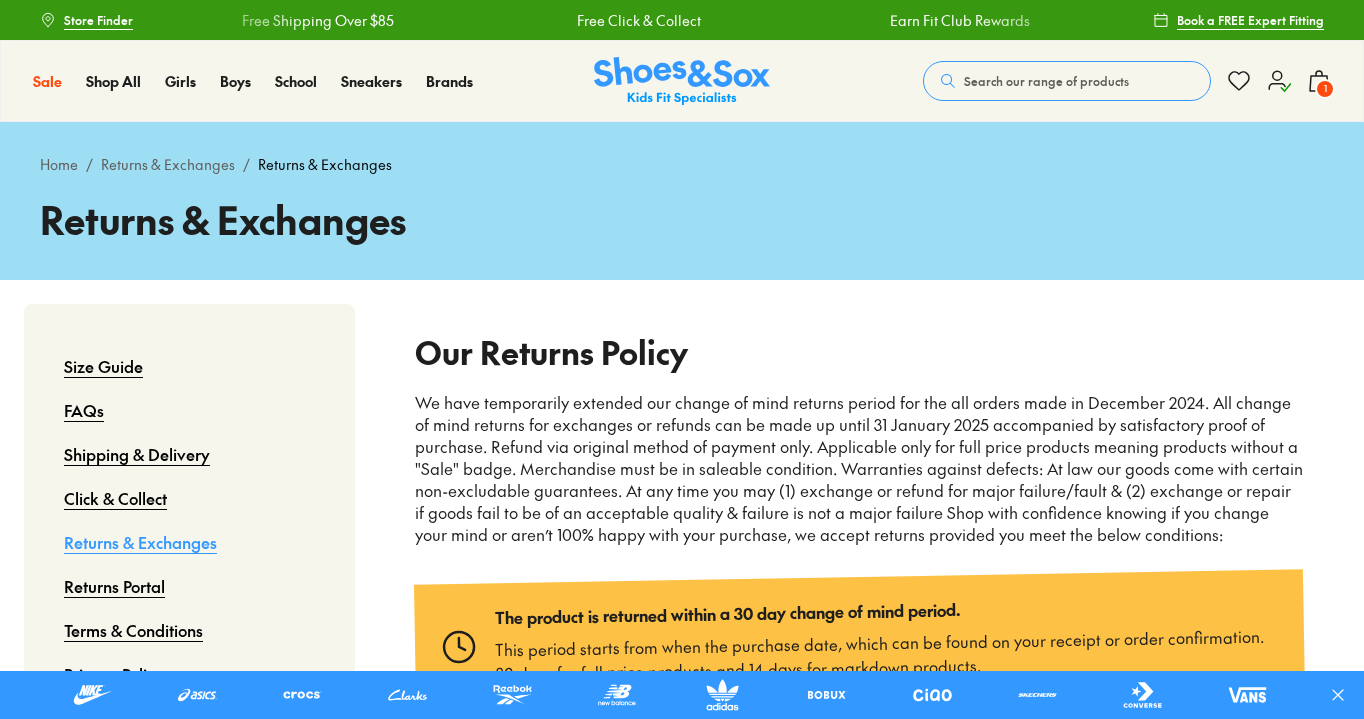 scroll, scrollTop: 0, scrollLeft: 0, axis: both 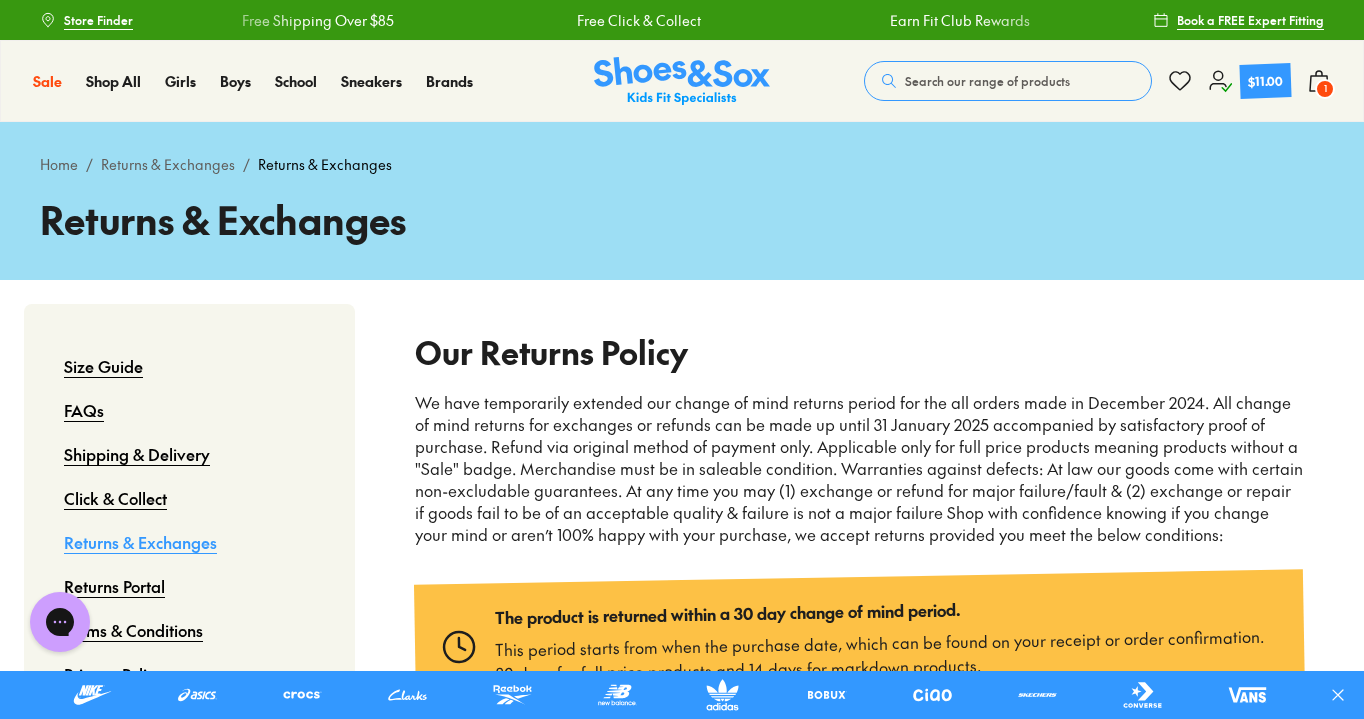click 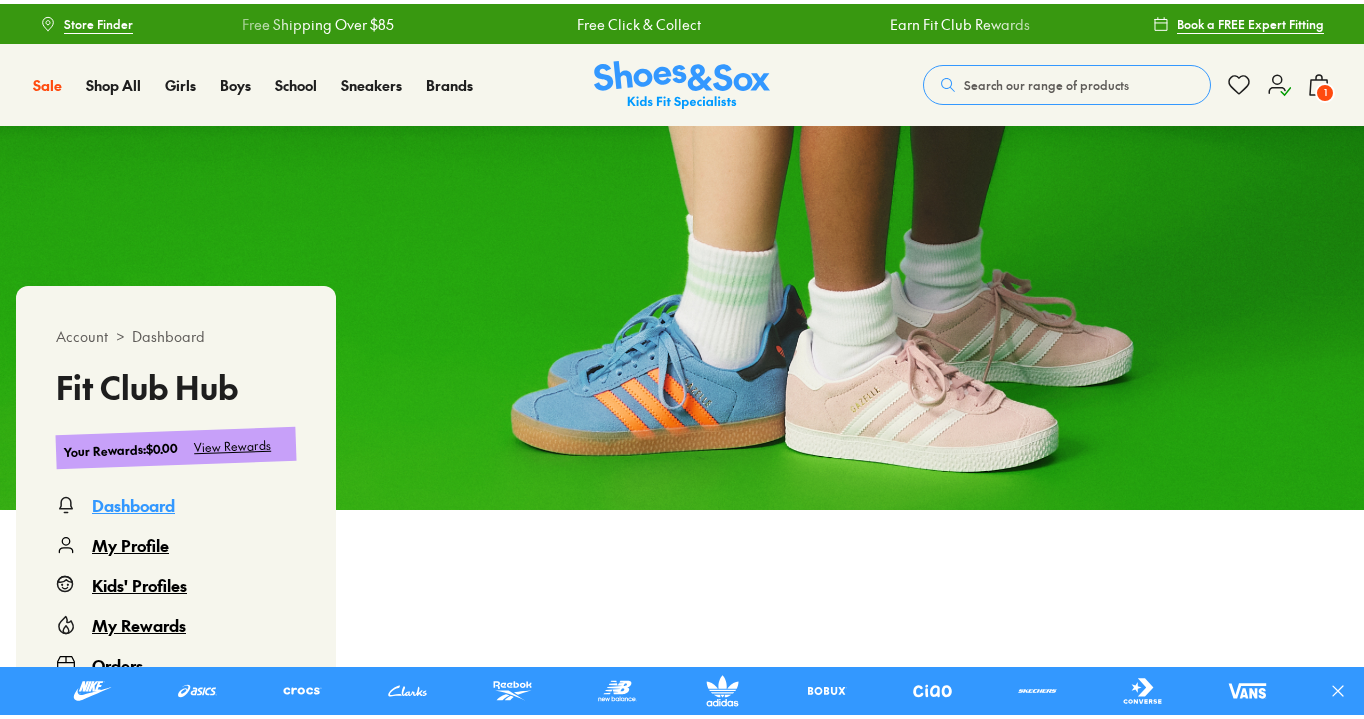 scroll, scrollTop: 0, scrollLeft: 0, axis: both 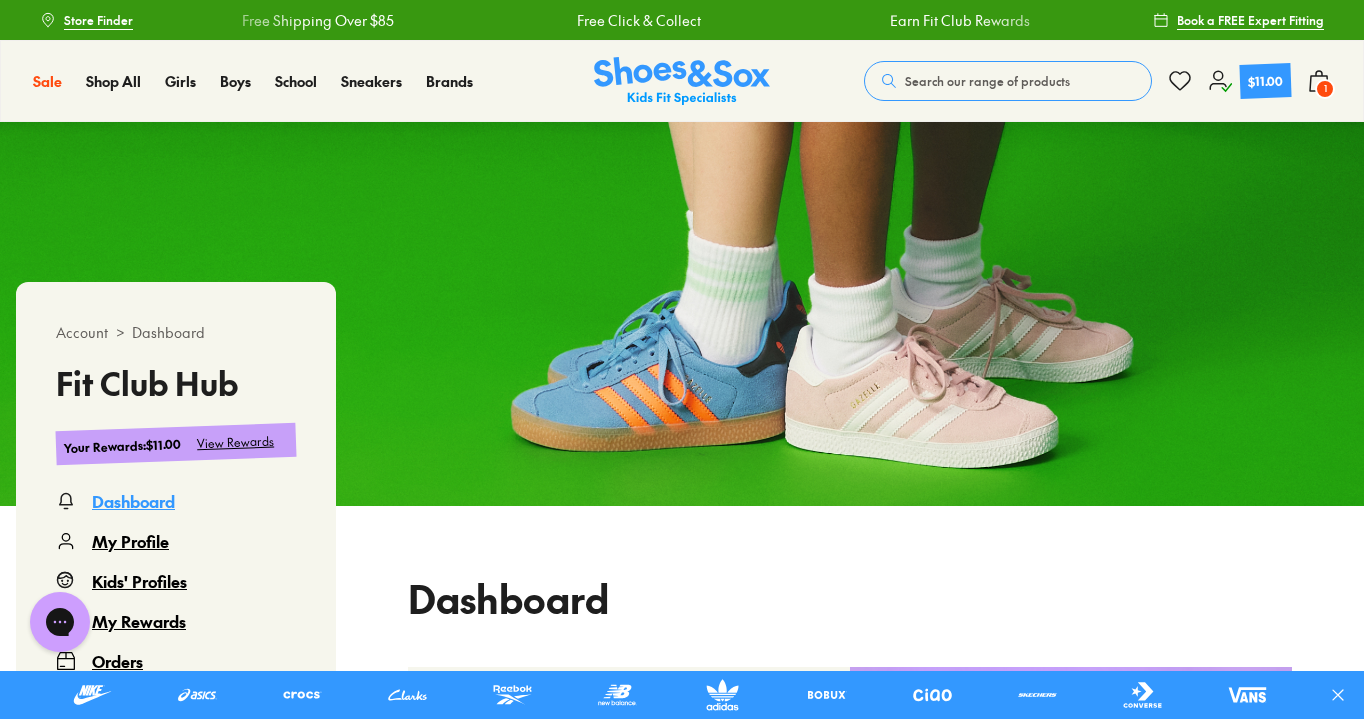 click on "1" at bounding box center (1325, 89) 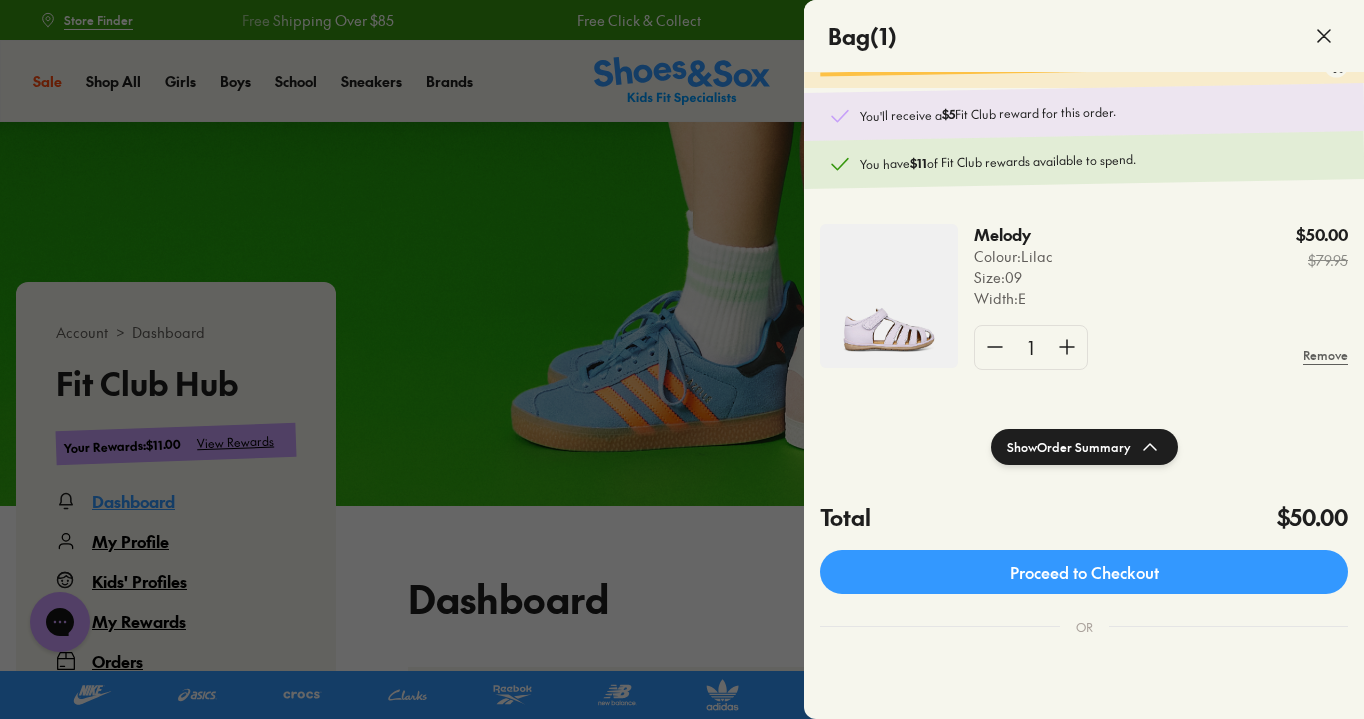scroll, scrollTop: 0, scrollLeft: 0, axis: both 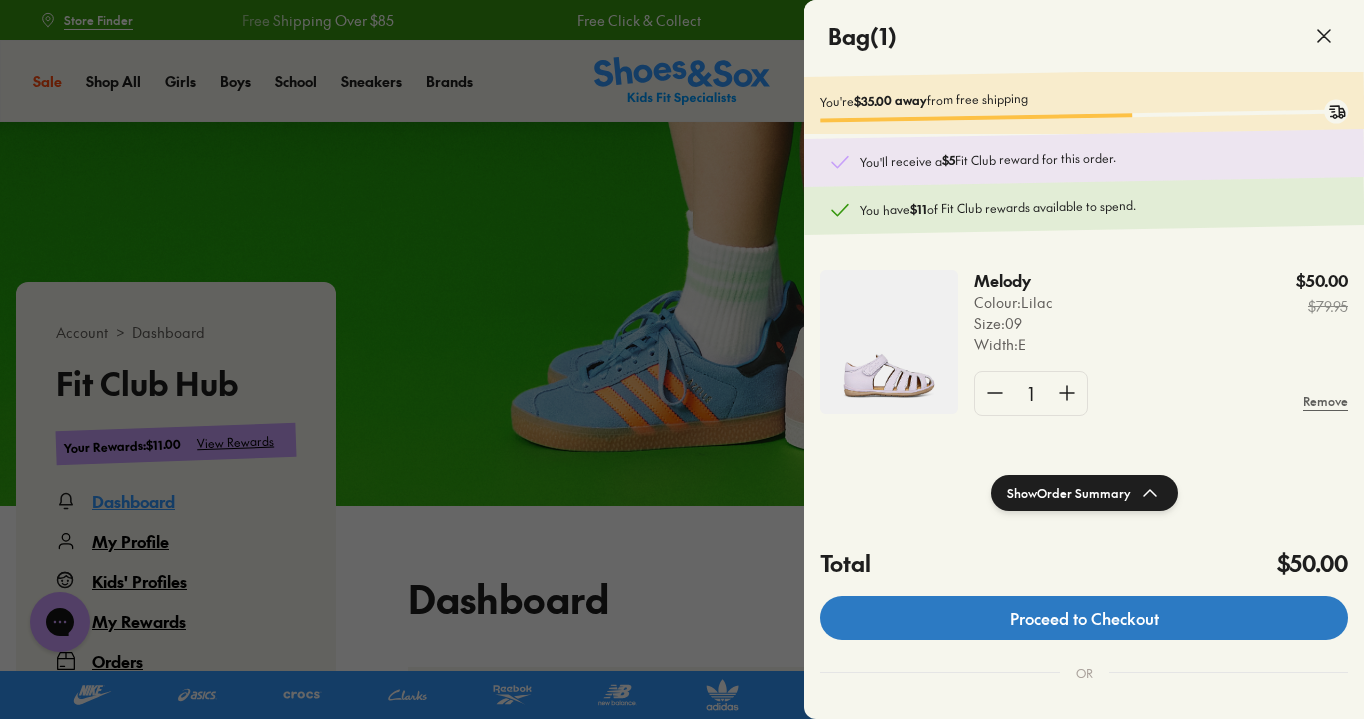 click on "Proceed to Checkout" 